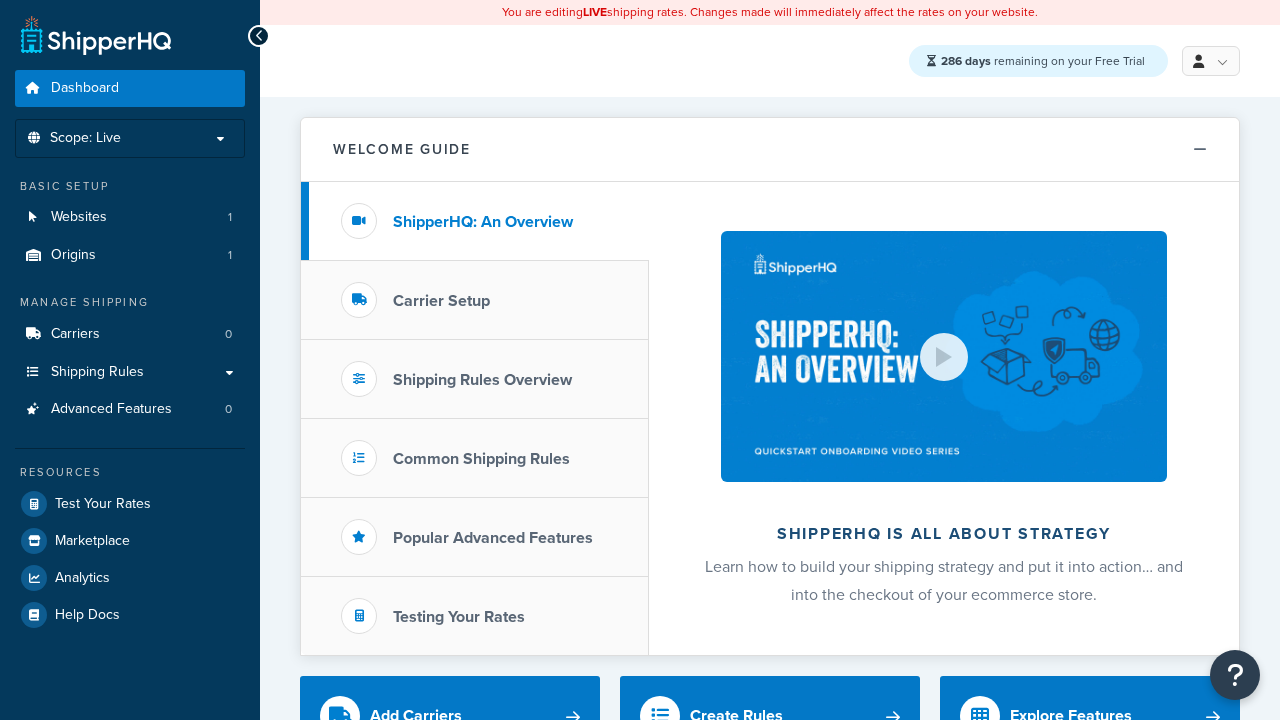scroll, scrollTop: 0, scrollLeft: 0, axis: both 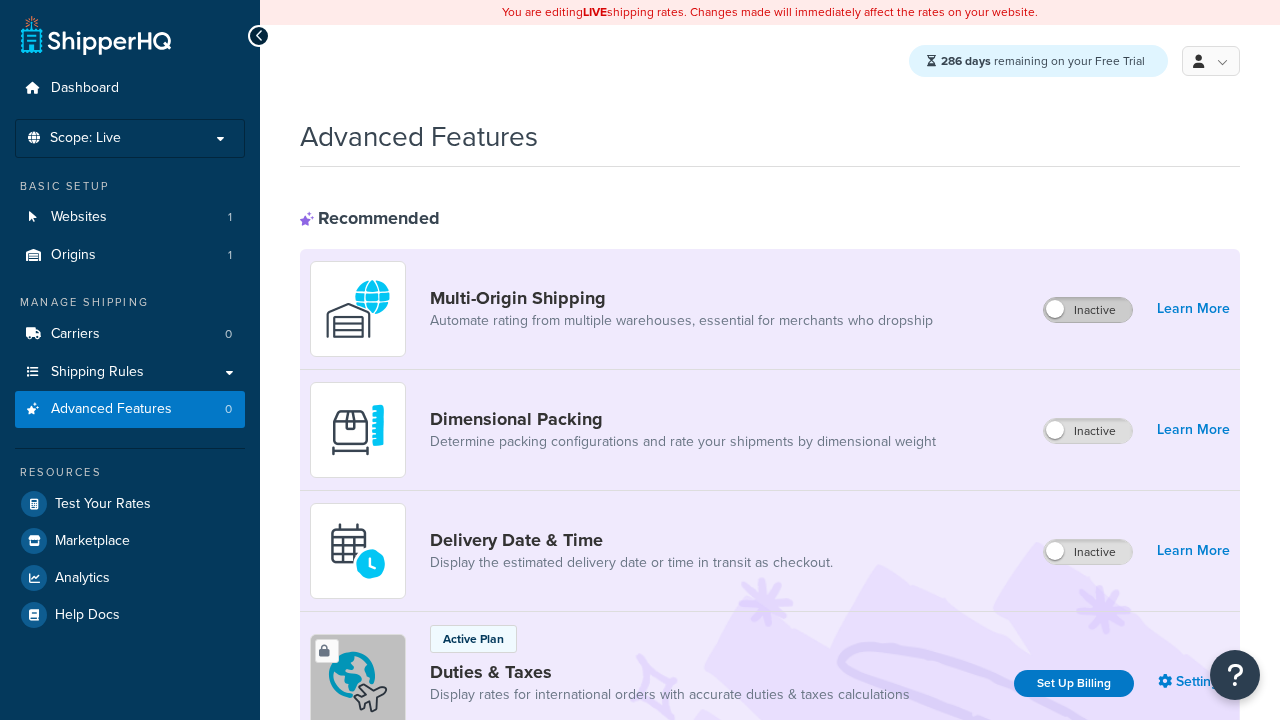 click on "Inactive" at bounding box center (1088, 310) 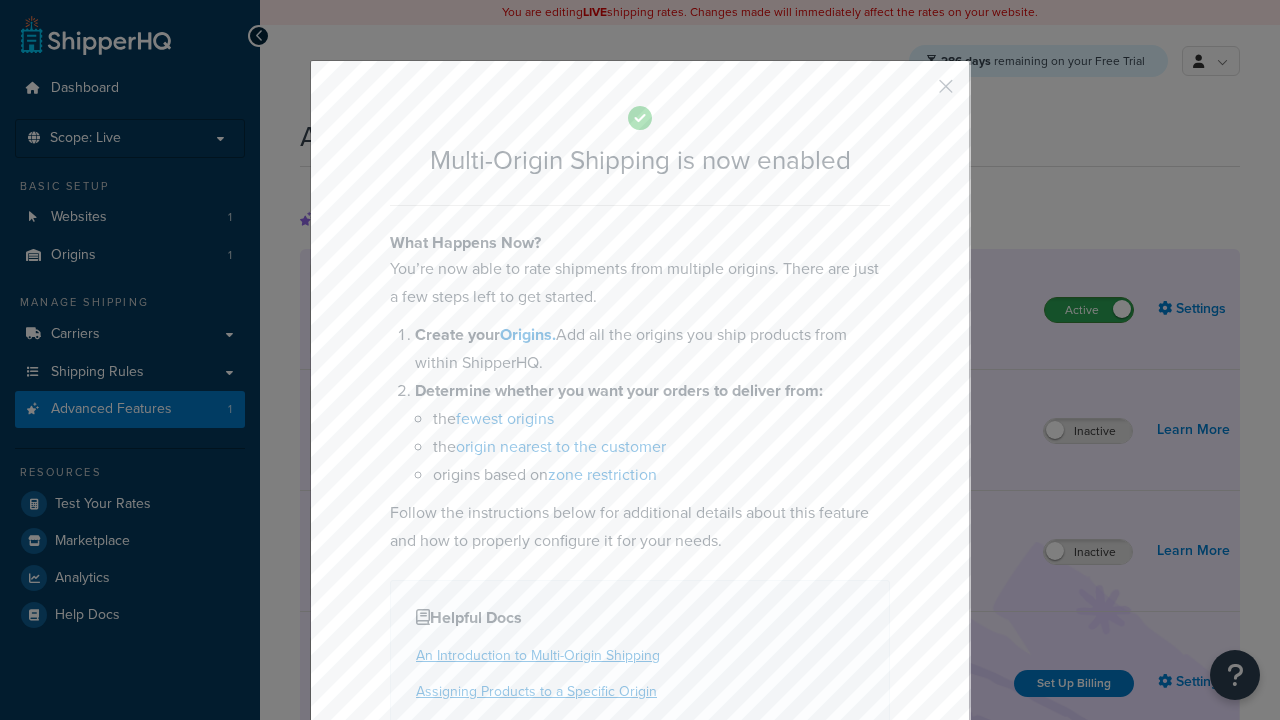 scroll, scrollTop: 0, scrollLeft: 0, axis: both 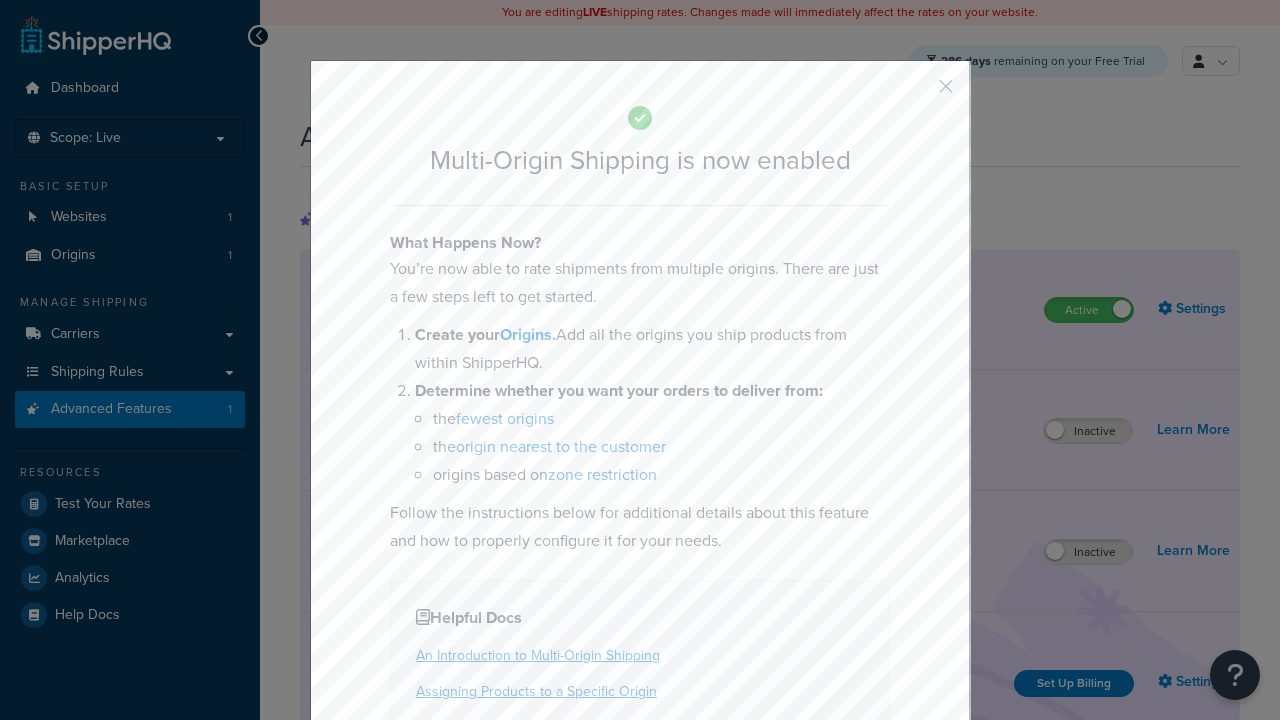 click at bounding box center (916, 93) 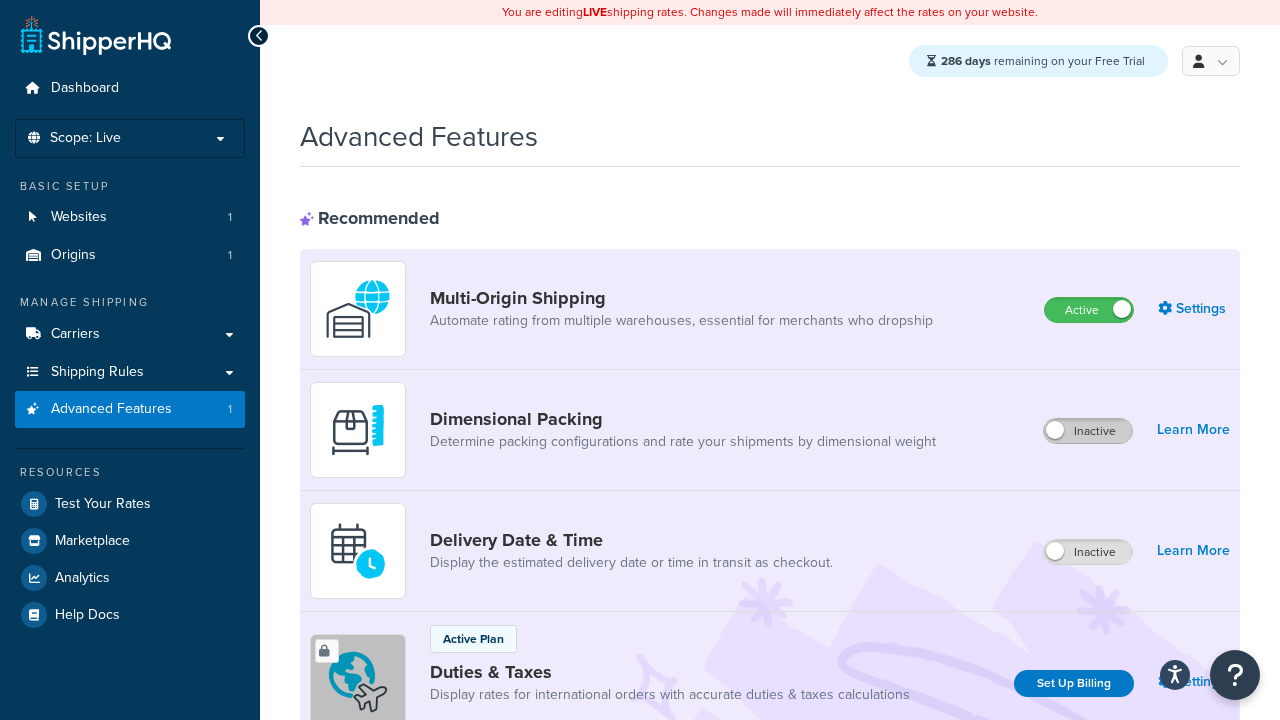 click on "Inactive" at bounding box center [1088, 431] 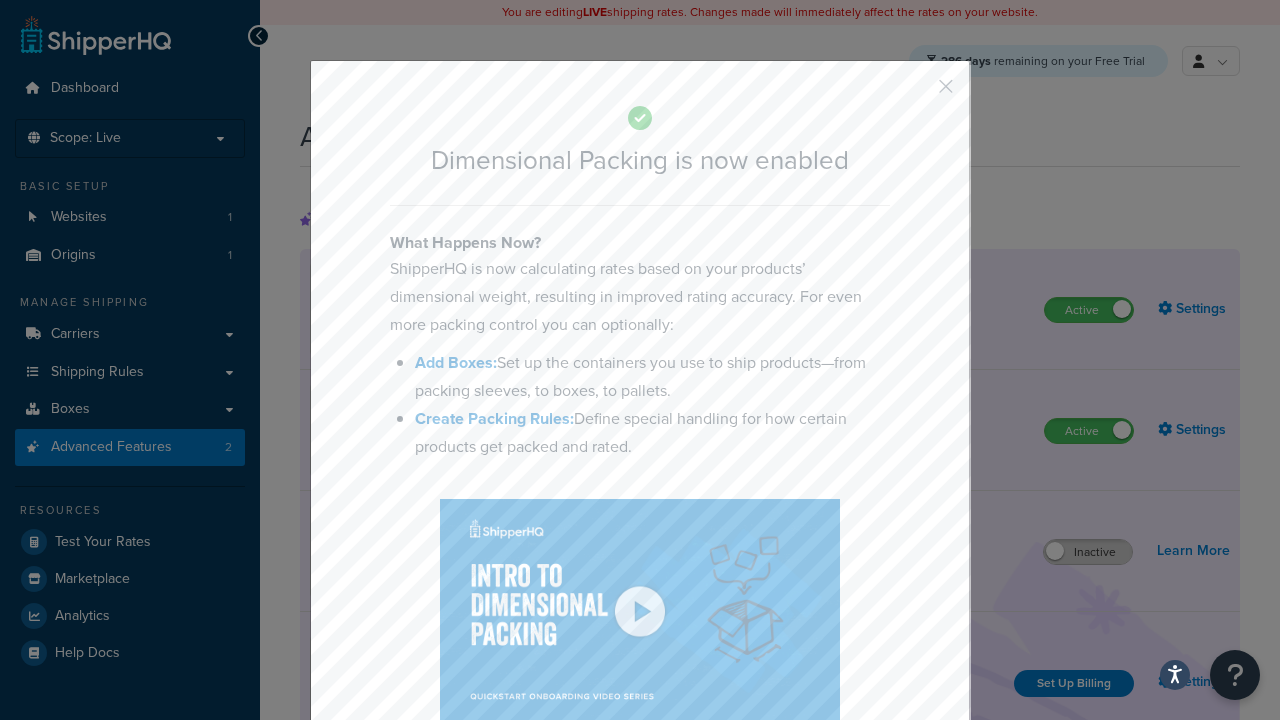 click at bounding box center [916, 93] 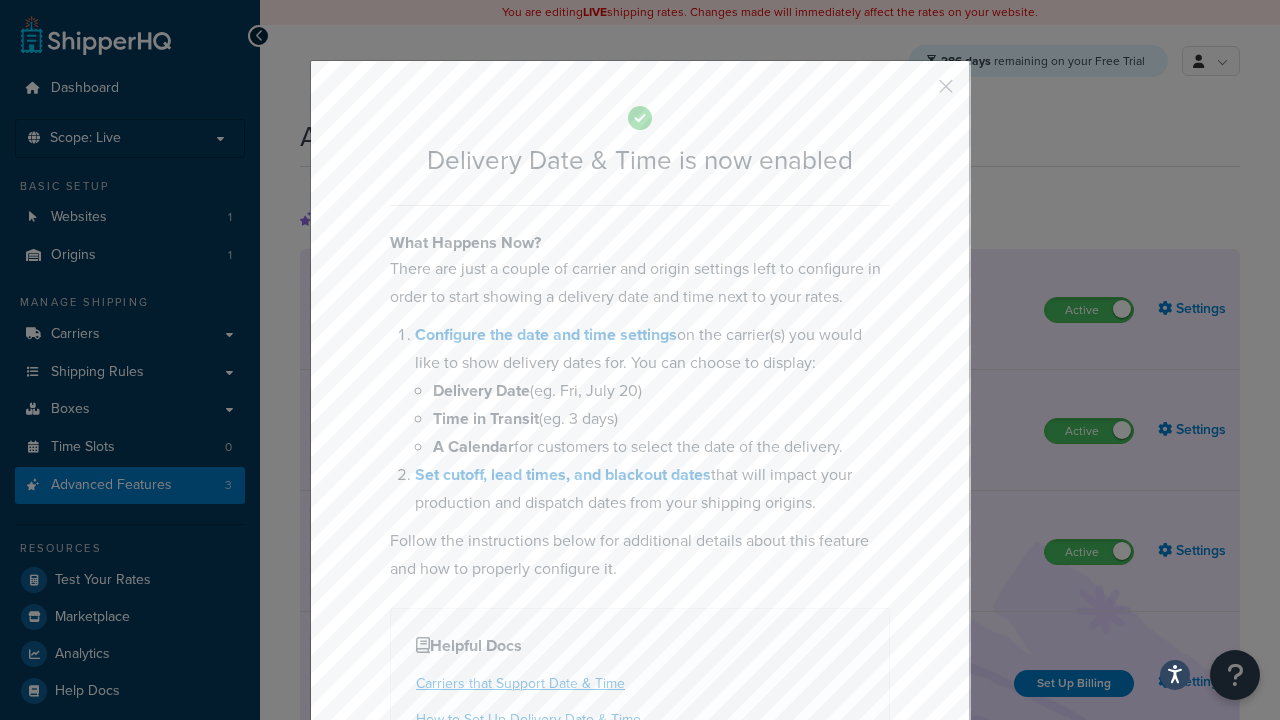click at bounding box center (916, 93) 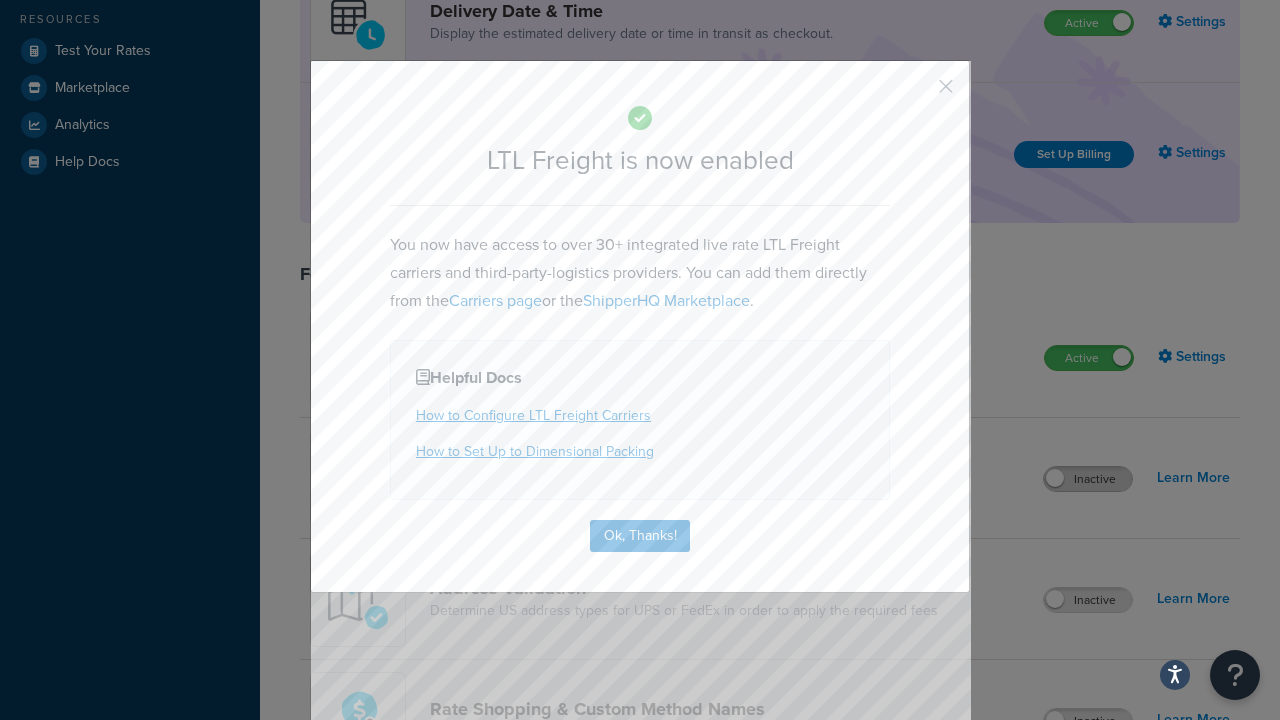 click at bounding box center (916, 93) 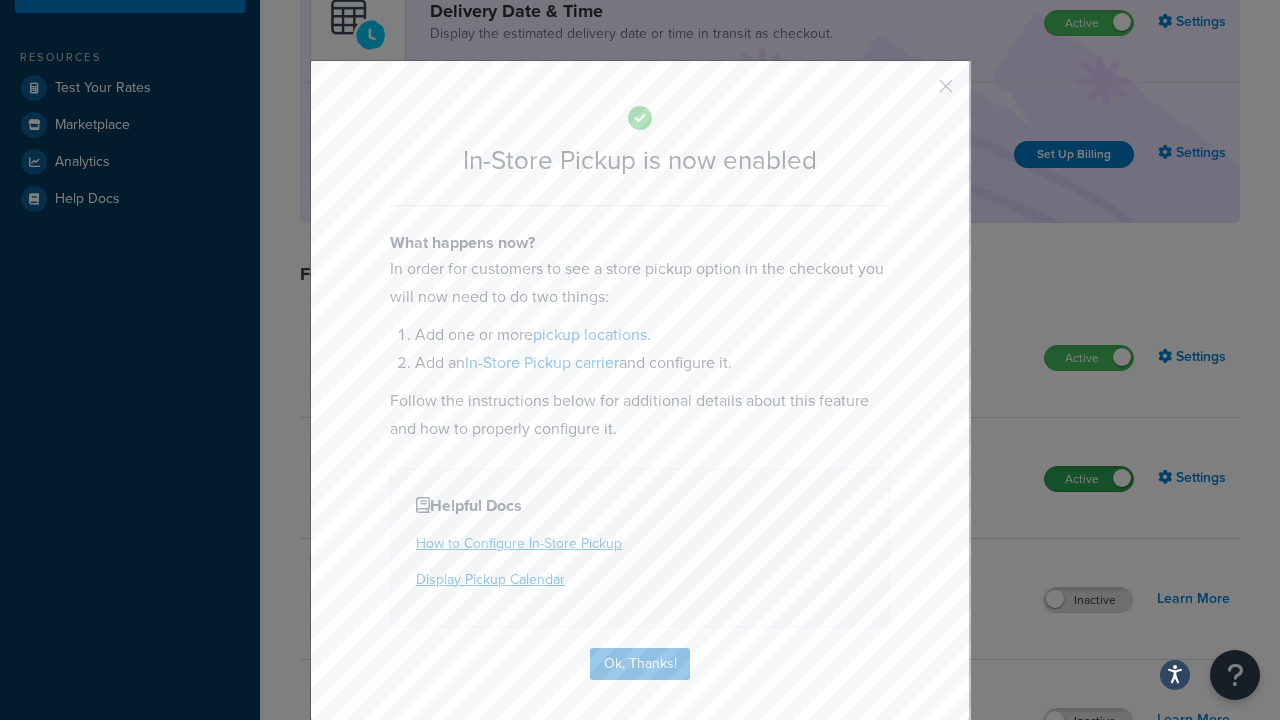 scroll, scrollTop: 567, scrollLeft: 0, axis: vertical 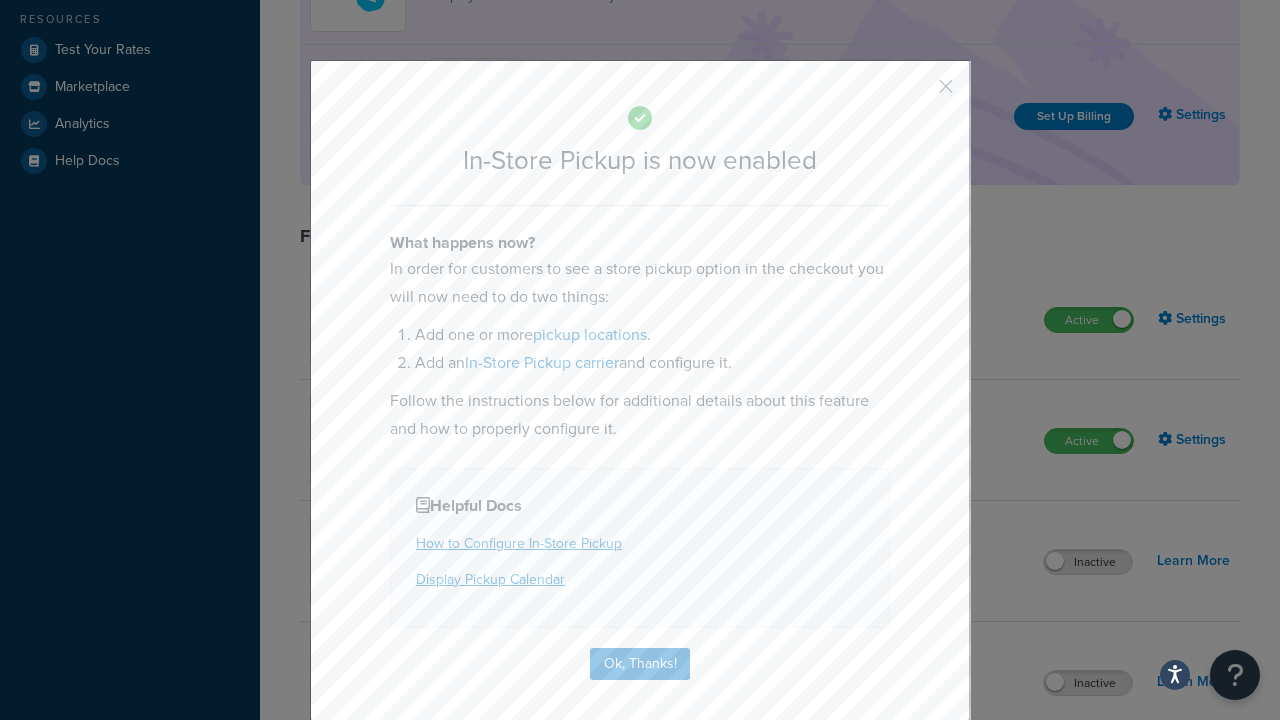click at bounding box center [916, 93] 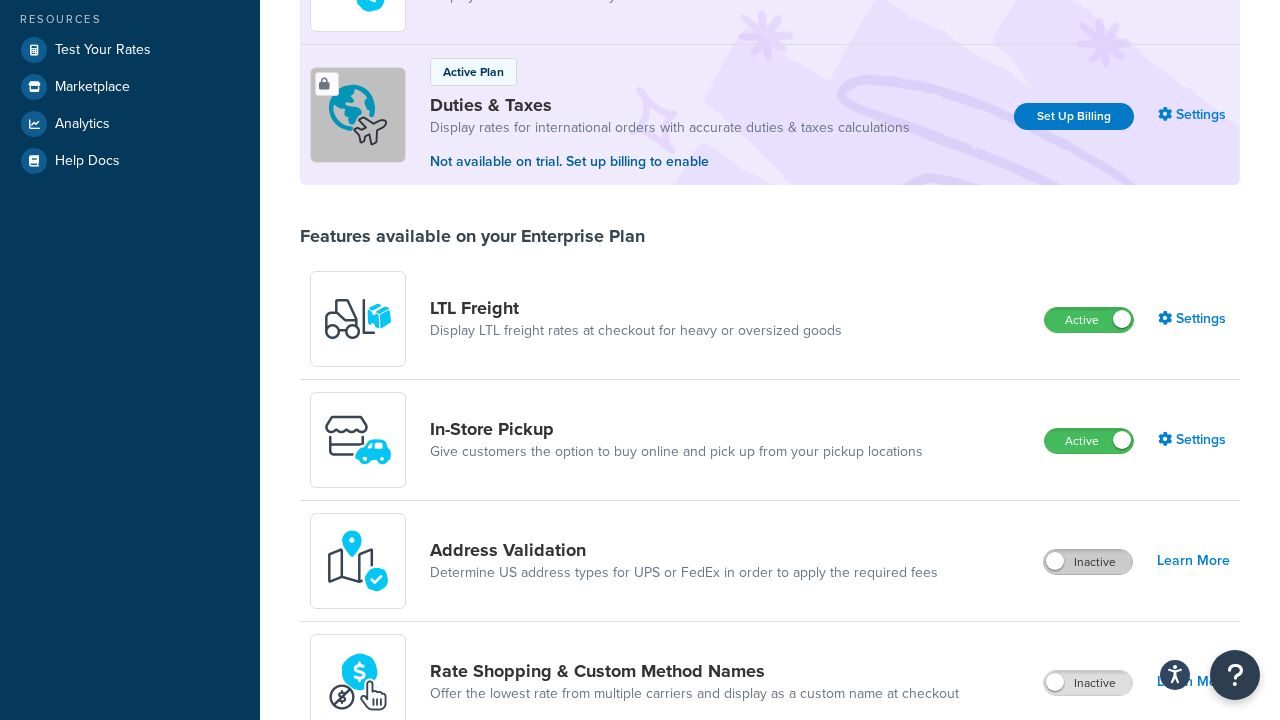 click on "Inactive" at bounding box center [1088, 562] 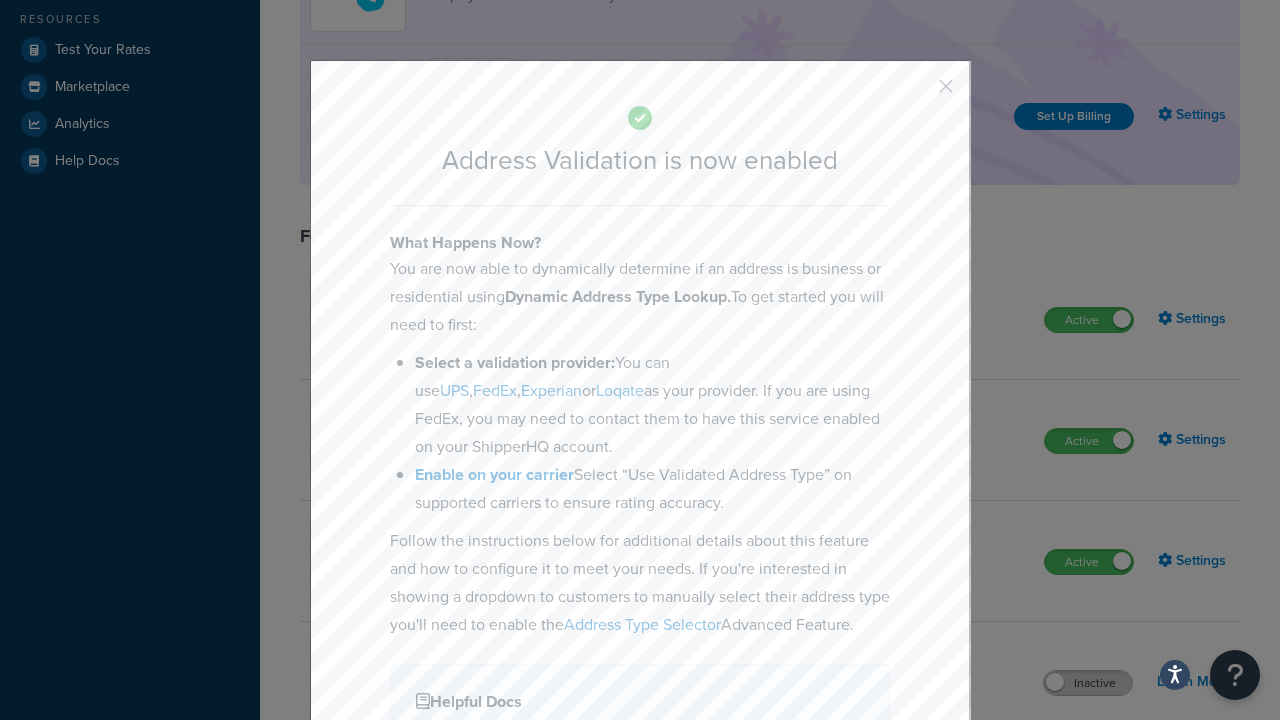 click at bounding box center (916, 93) 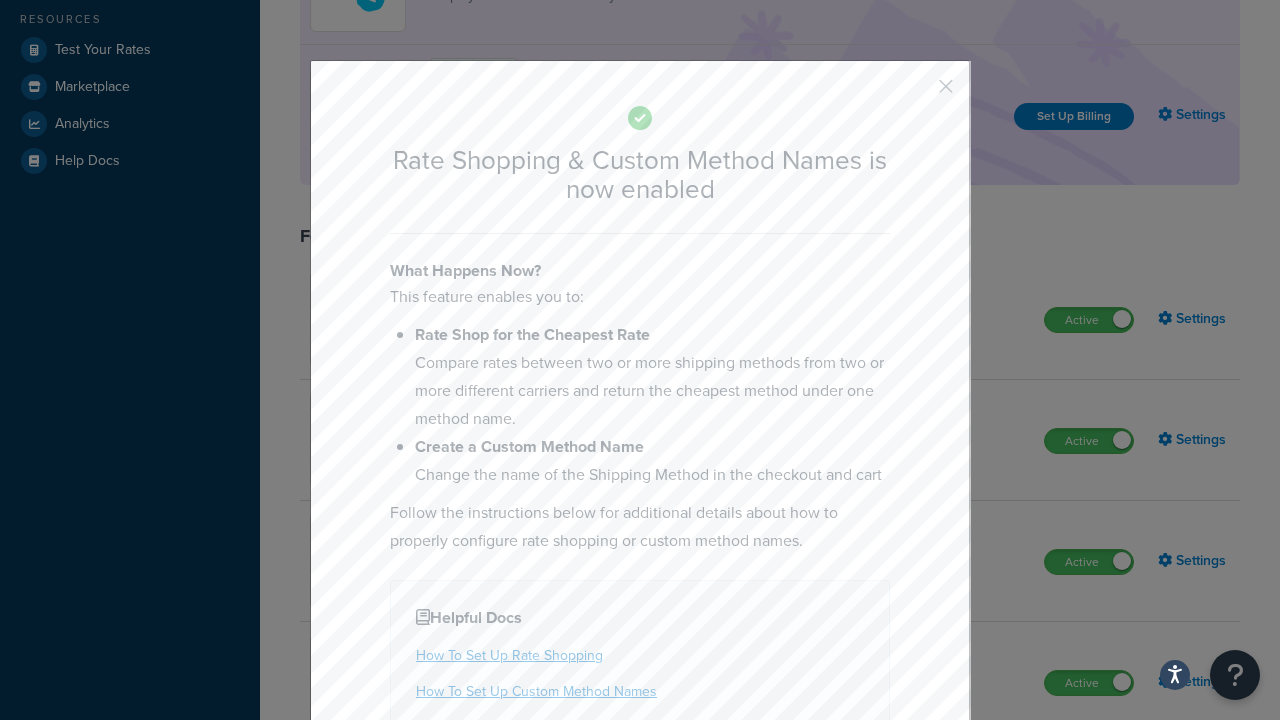 click at bounding box center [916, 93] 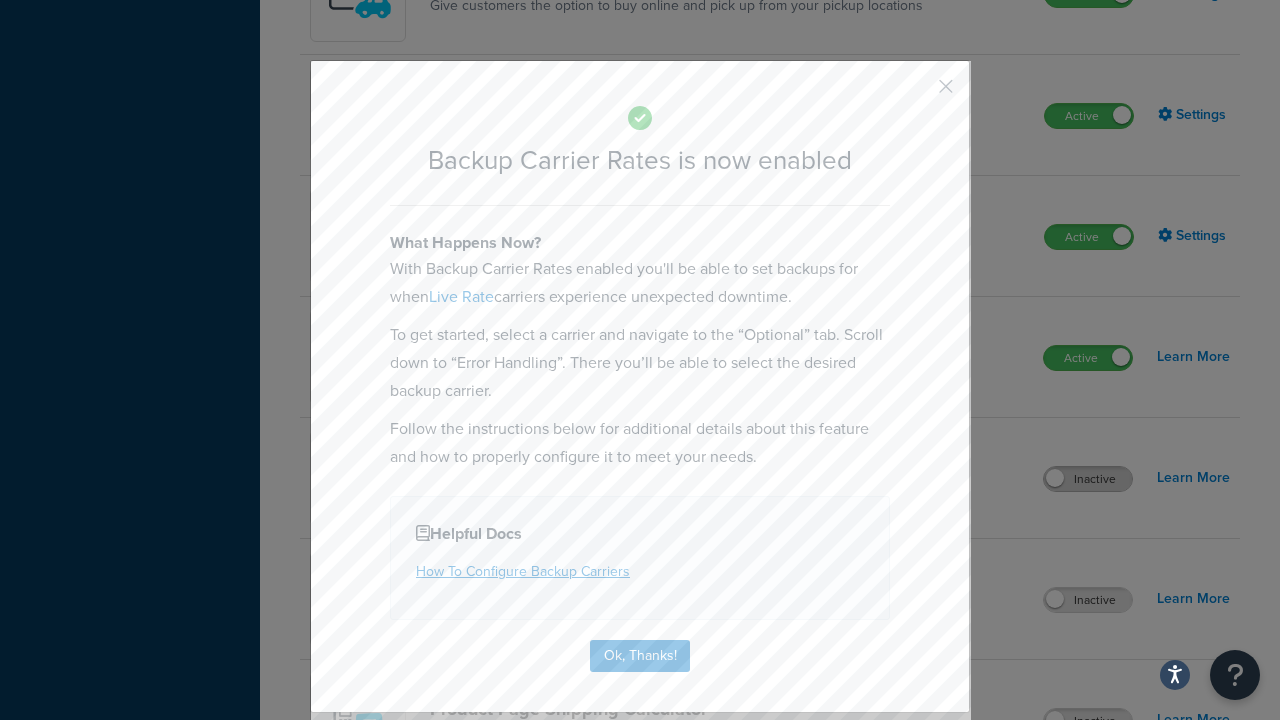 click at bounding box center [916, 93] 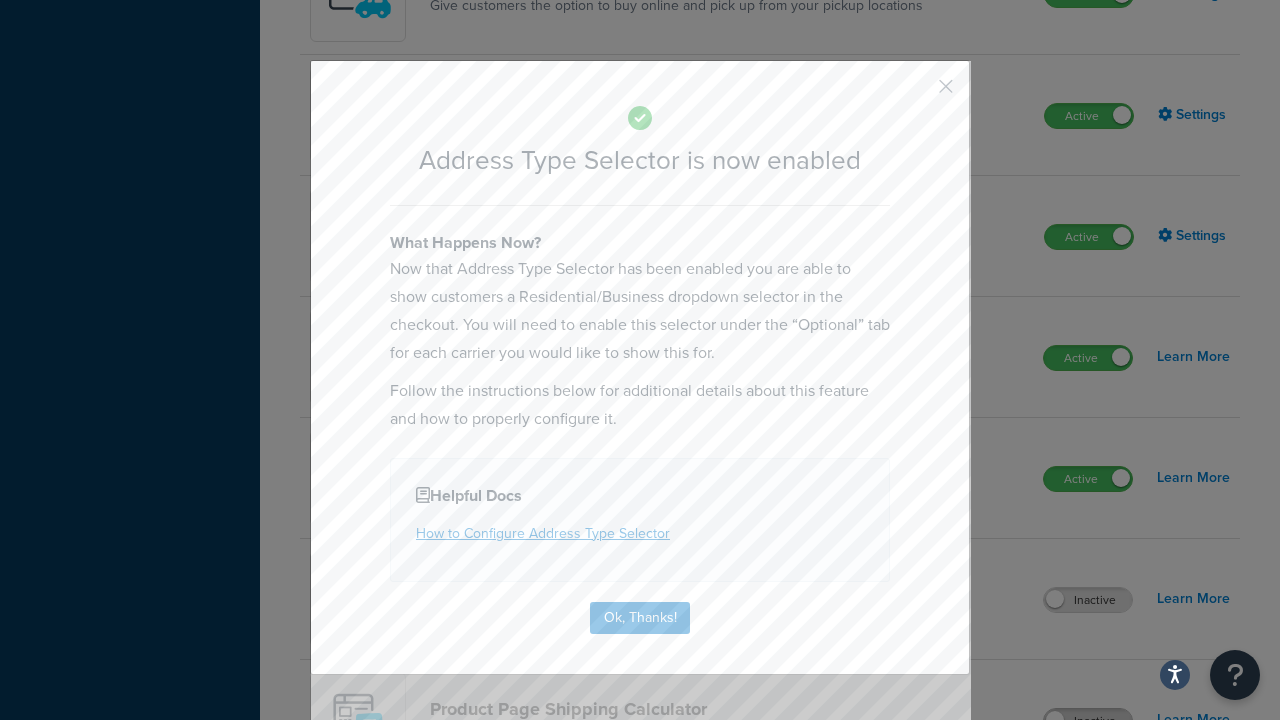 click at bounding box center (916, 93) 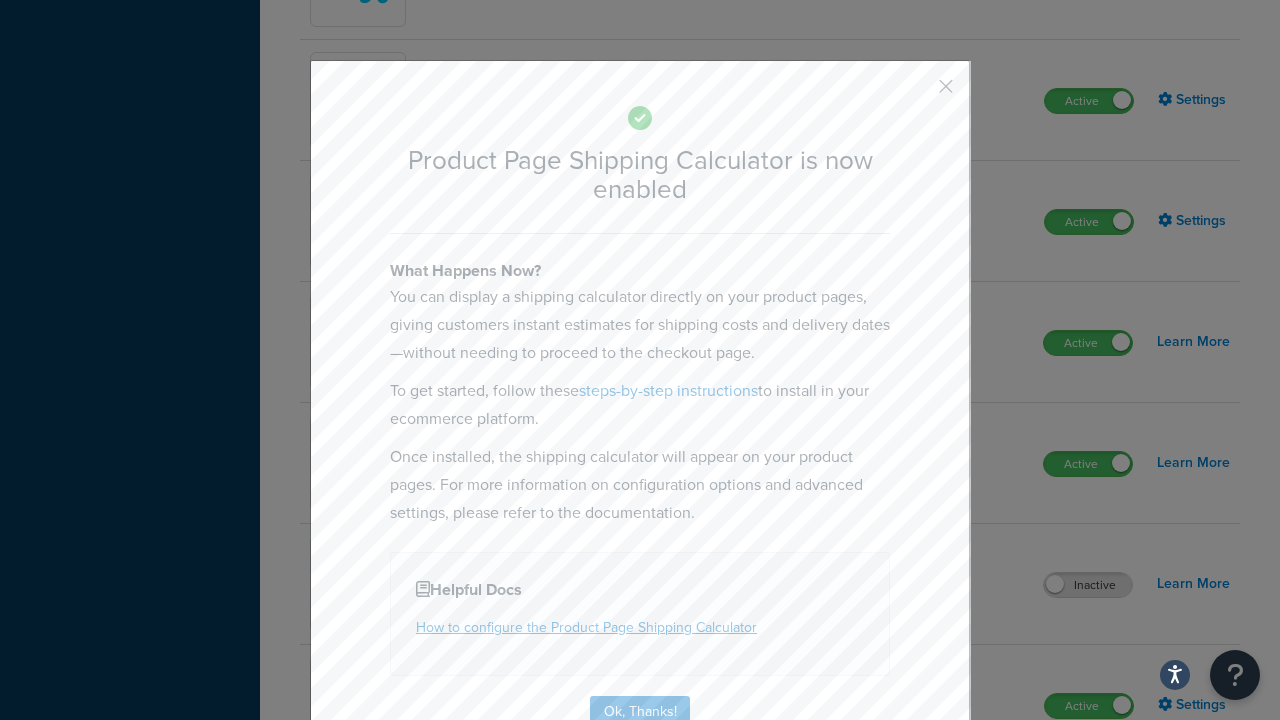 click at bounding box center (916, 93) 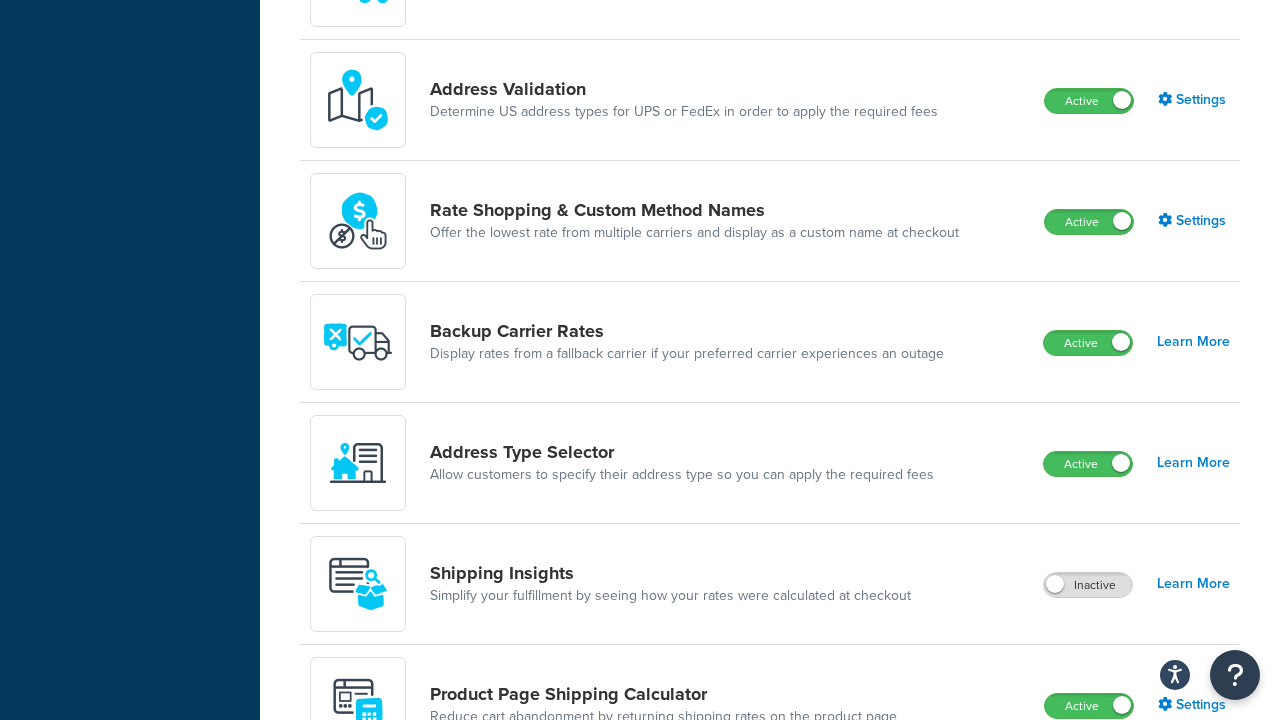 click on "Inactive" at bounding box center (1088, 827) 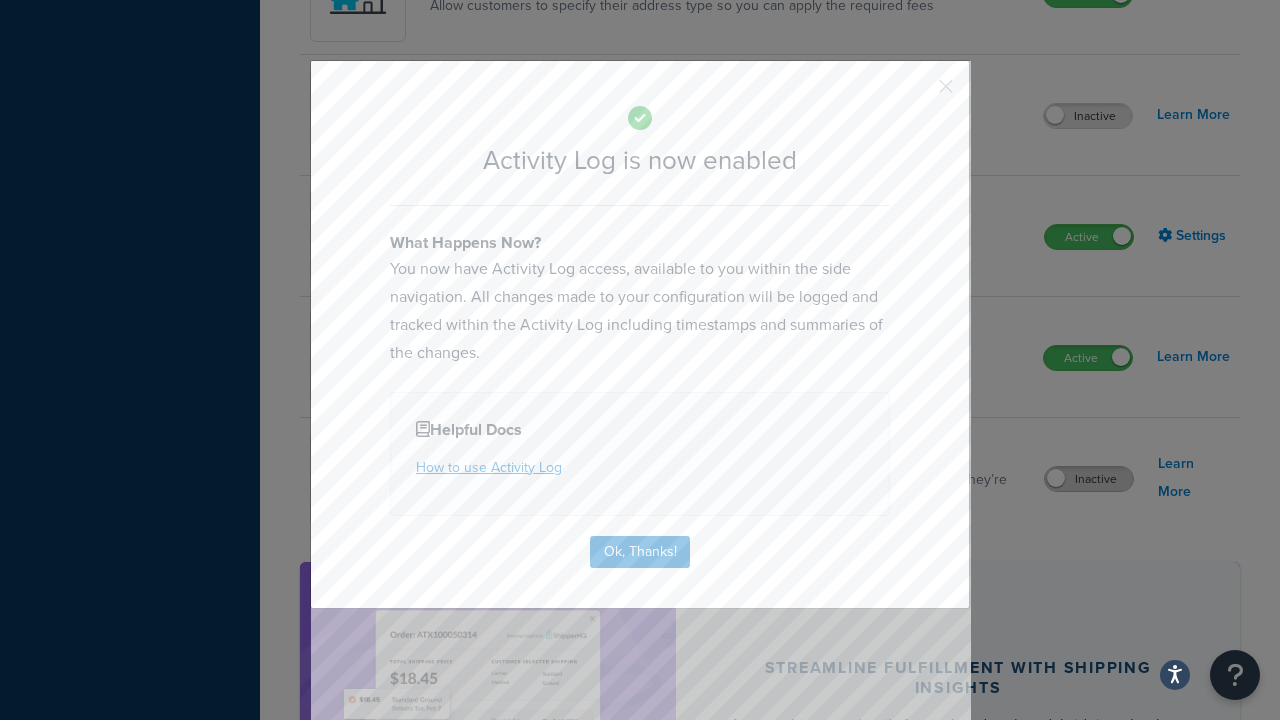 click at bounding box center (916, 93) 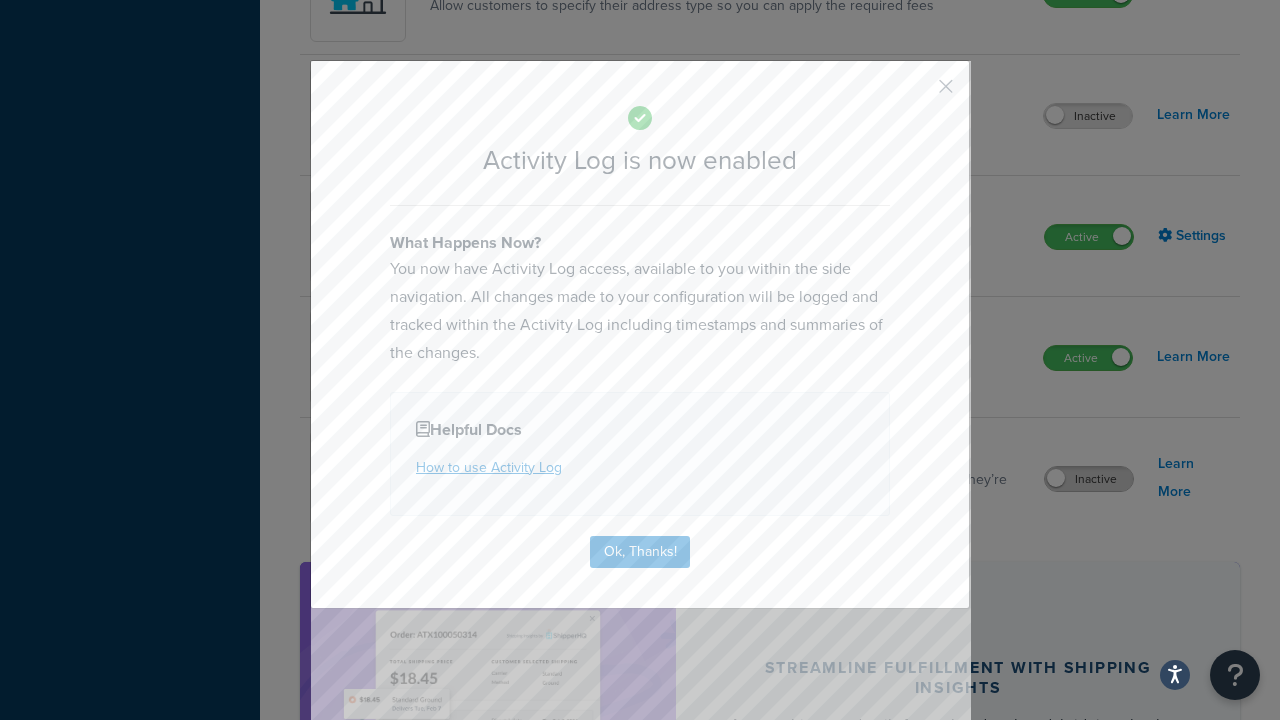 click on "Inactive" at bounding box center [1089, 479] 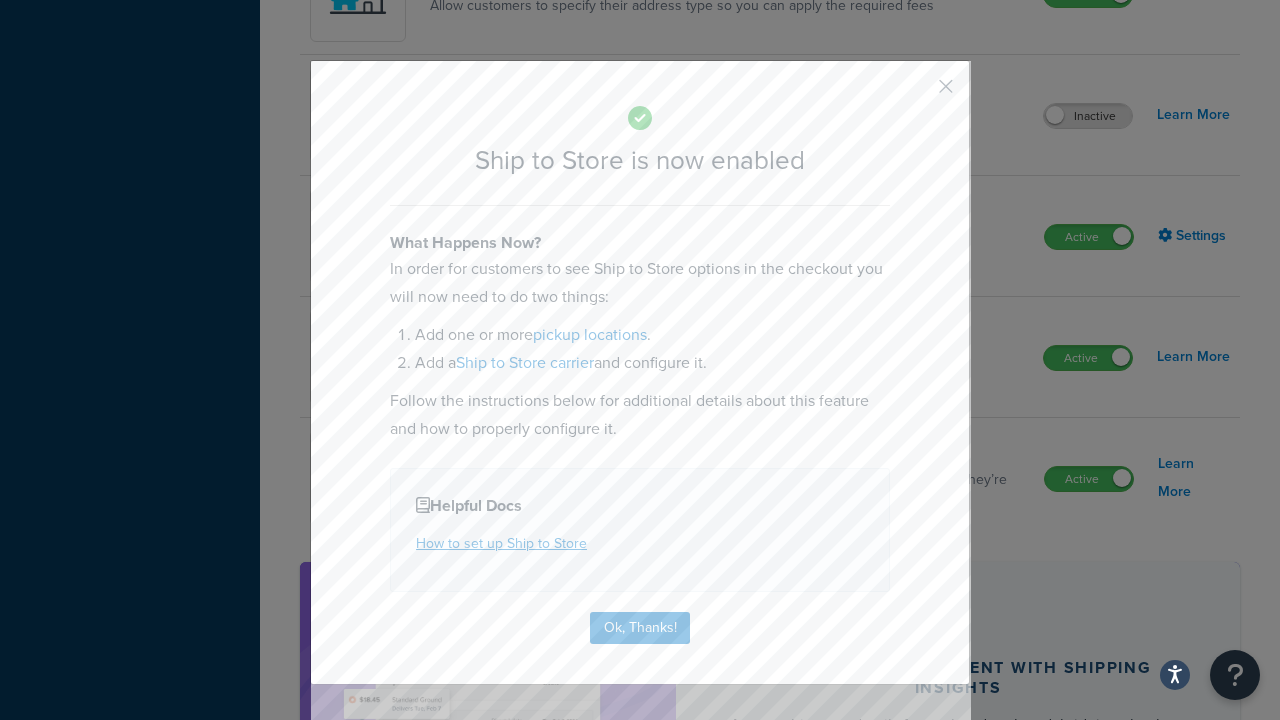 click at bounding box center (916, 93) 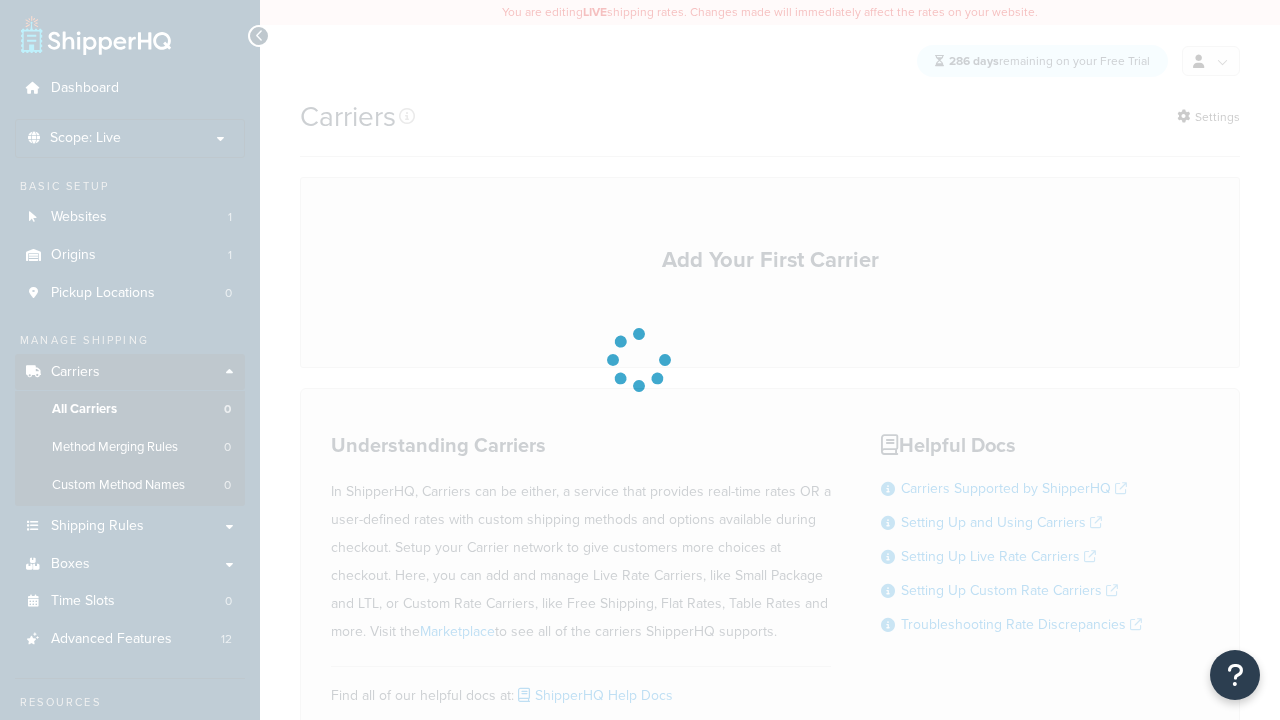 scroll, scrollTop: 0, scrollLeft: 0, axis: both 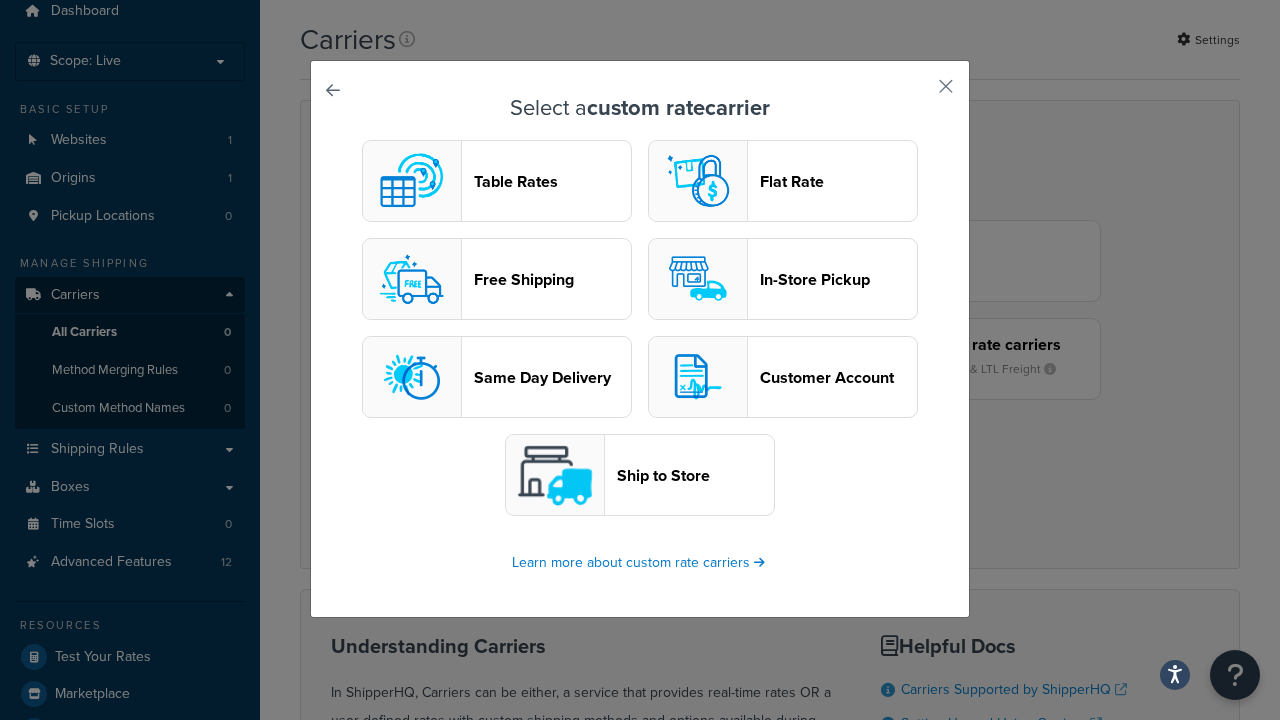 click on "In-Store Pickup" at bounding box center [838, 279] 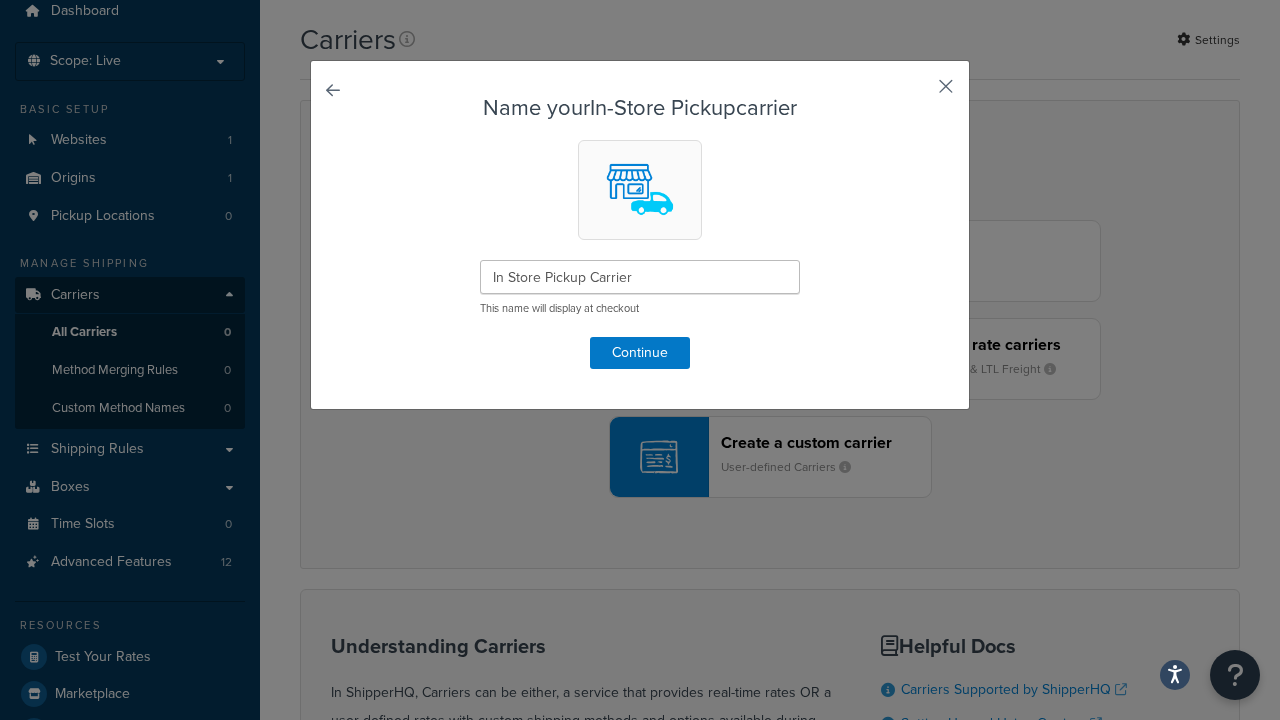 click at bounding box center [916, 93] 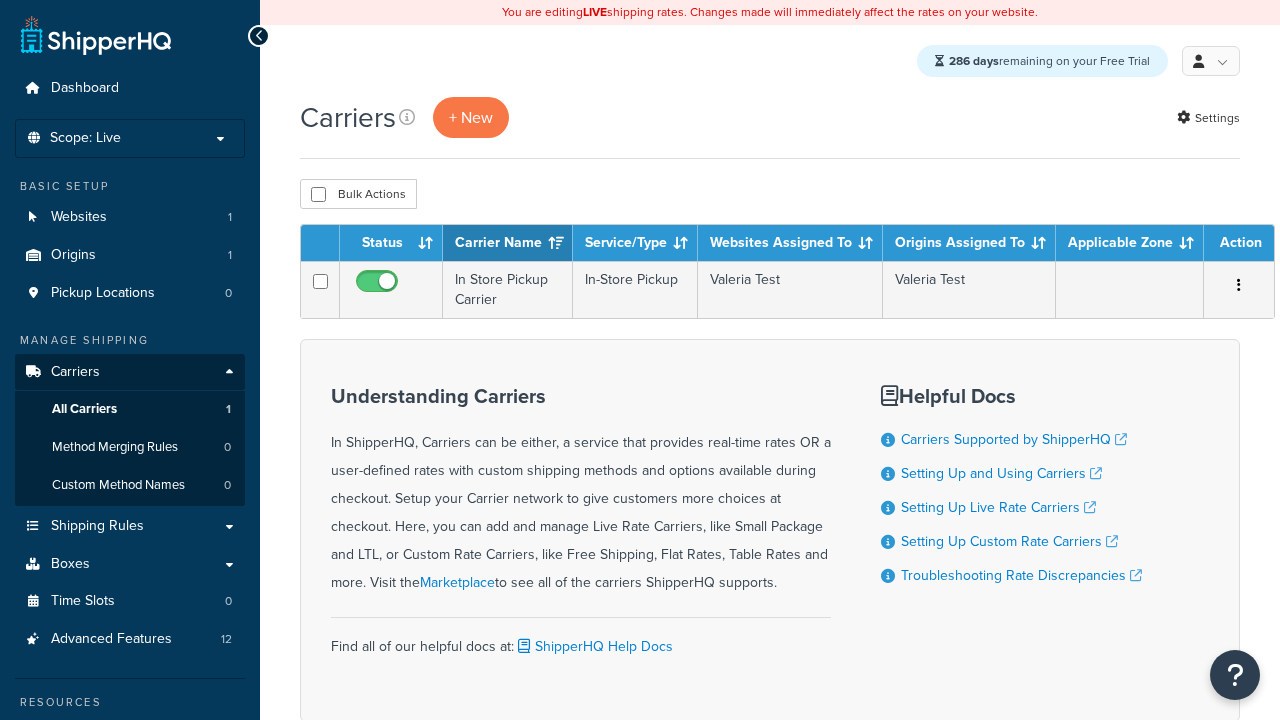 scroll, scrollTop: 0, scrollLeft: 0, axis: both 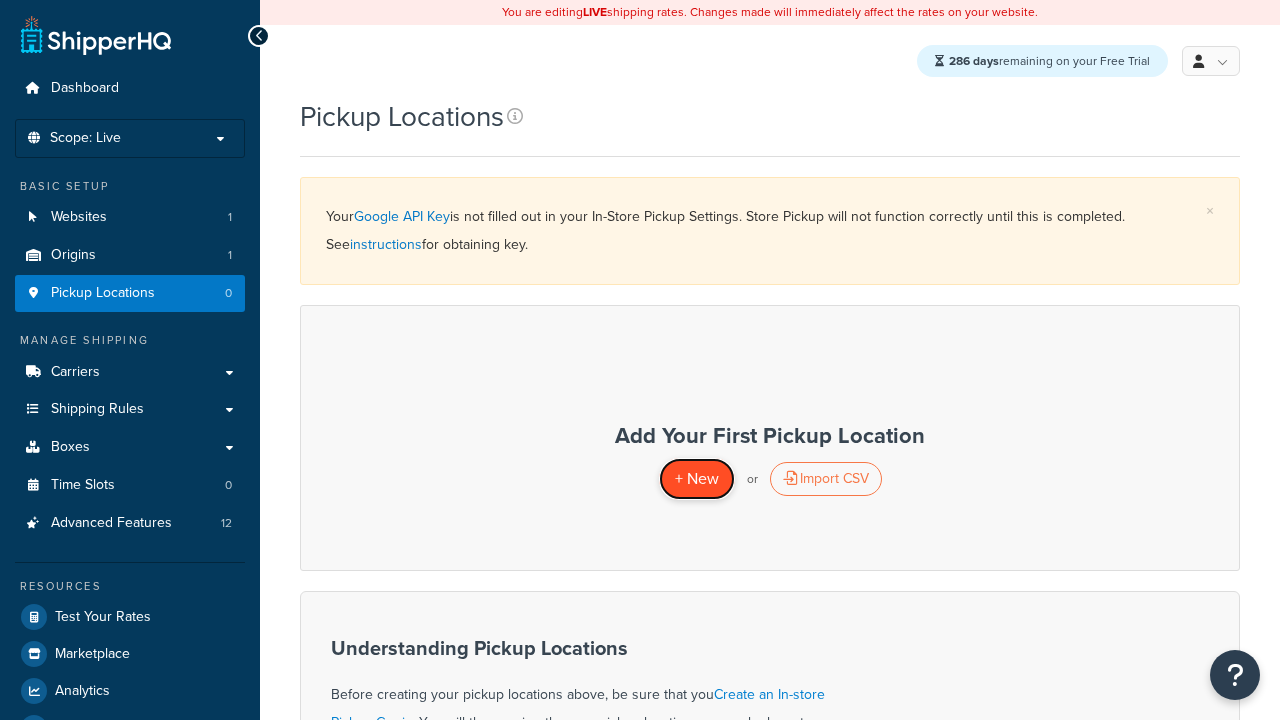 click on "+ New" at bounding box center [697, 478] 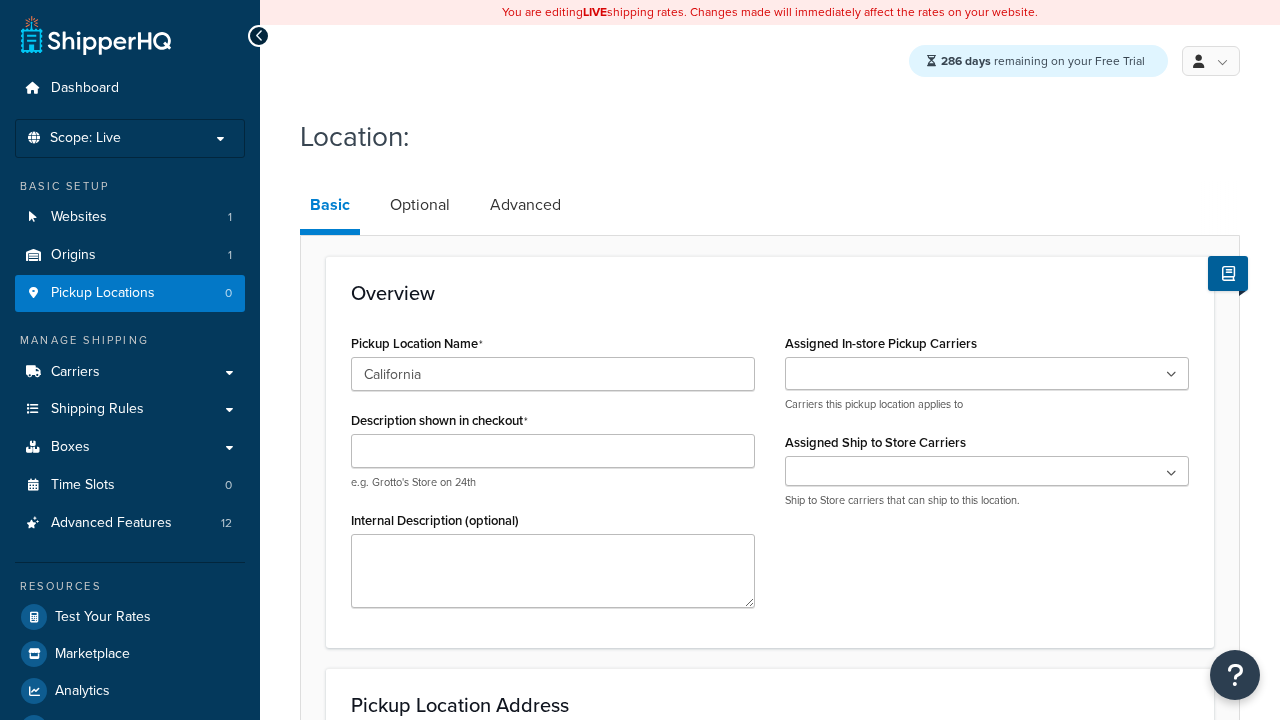 type on "California" 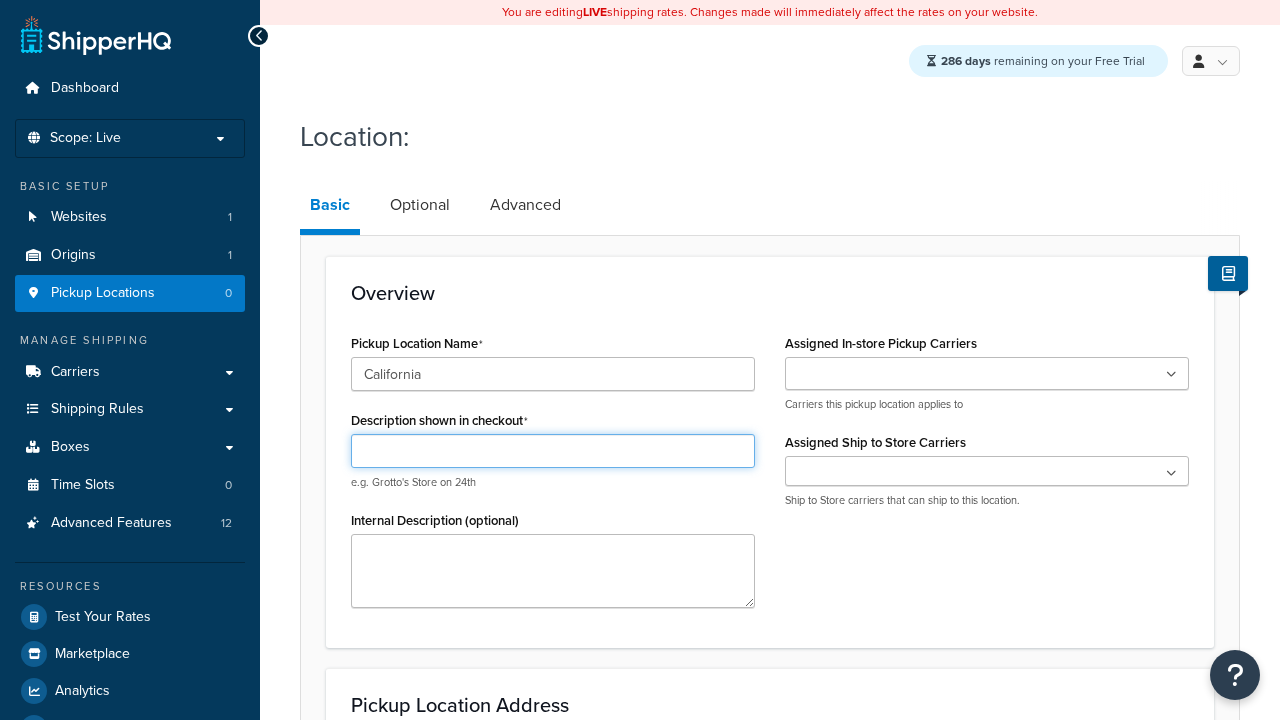 scroll, scrollTop: 0, scrollLeft: 0, axis: both 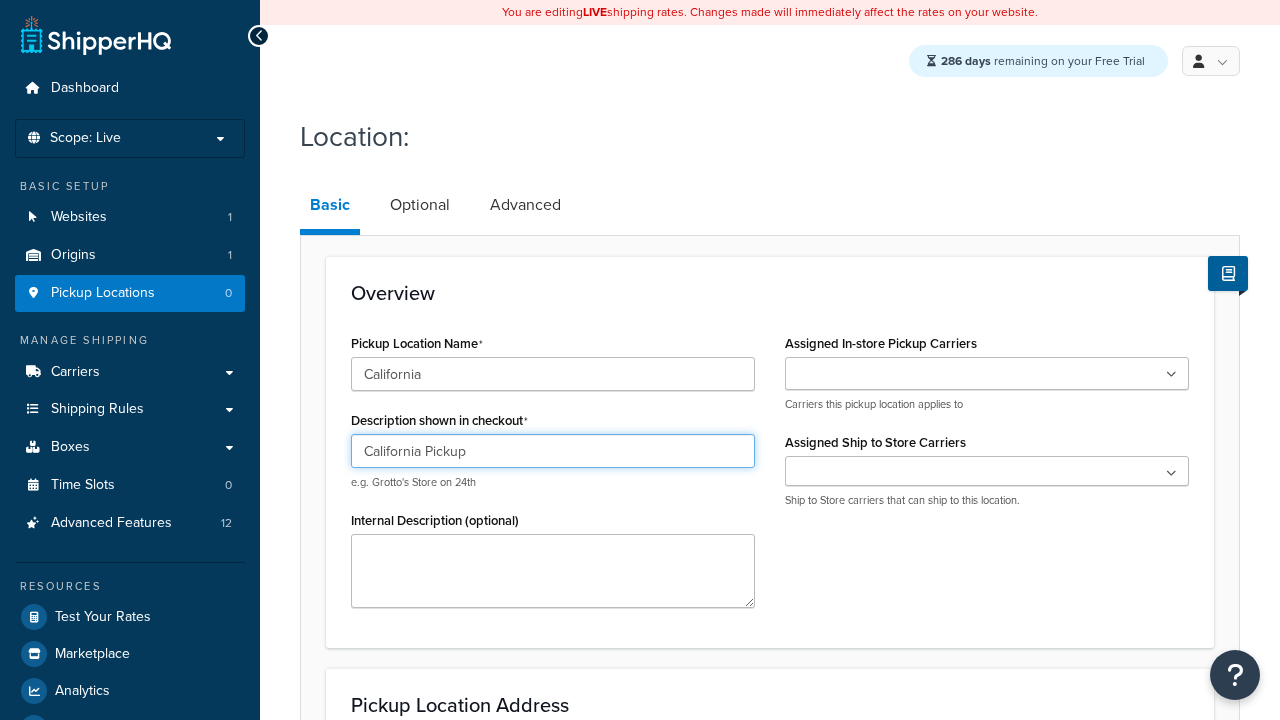 type on "California Pickup" 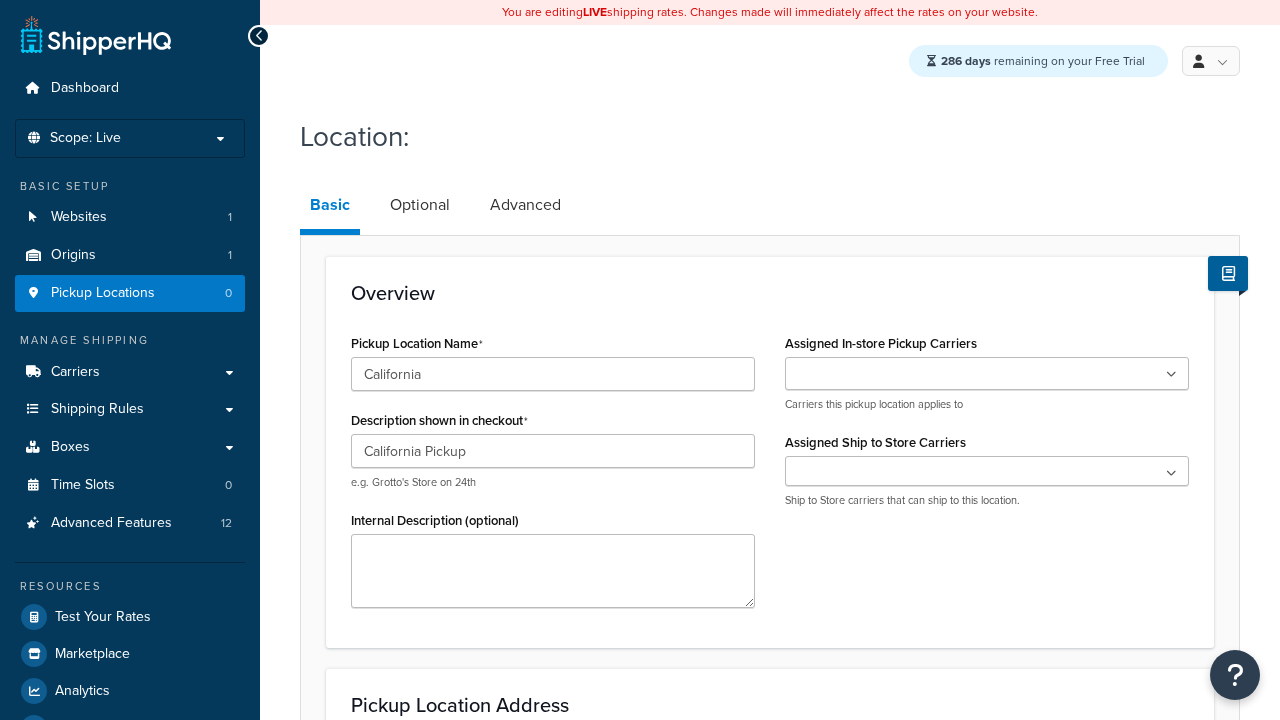 click at bounding box center [987, 373] 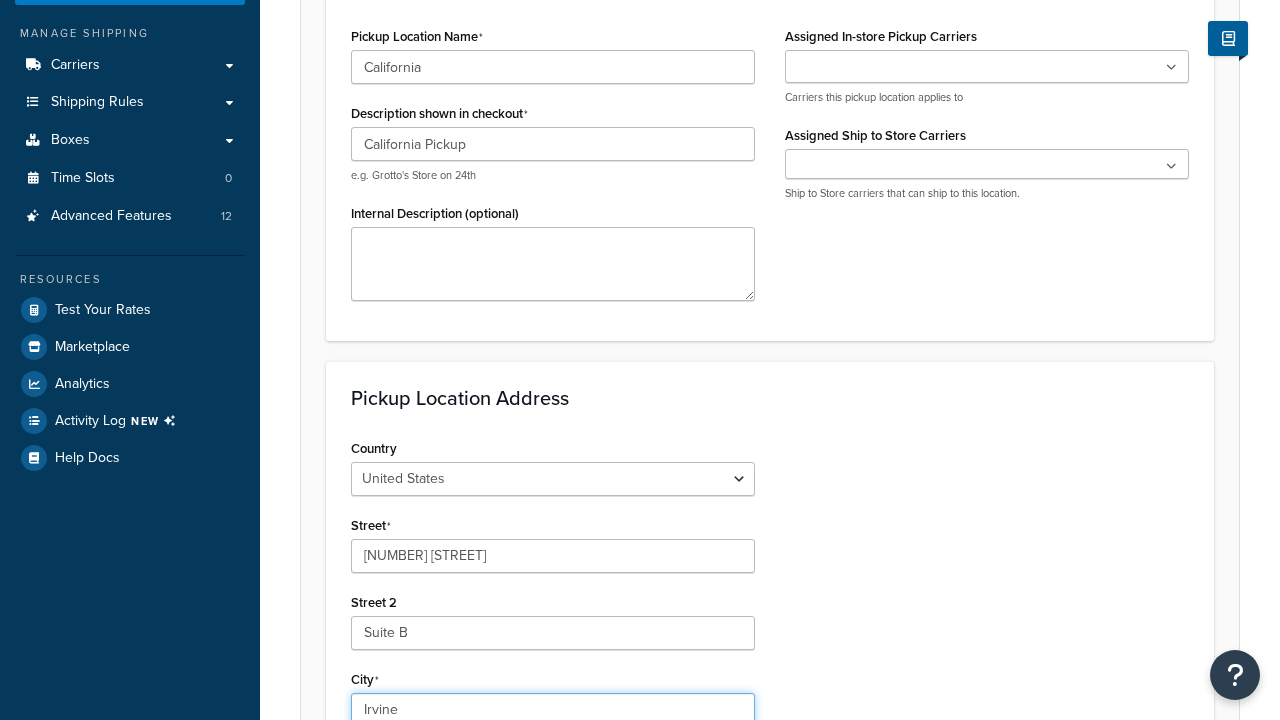 type on "Irvine" 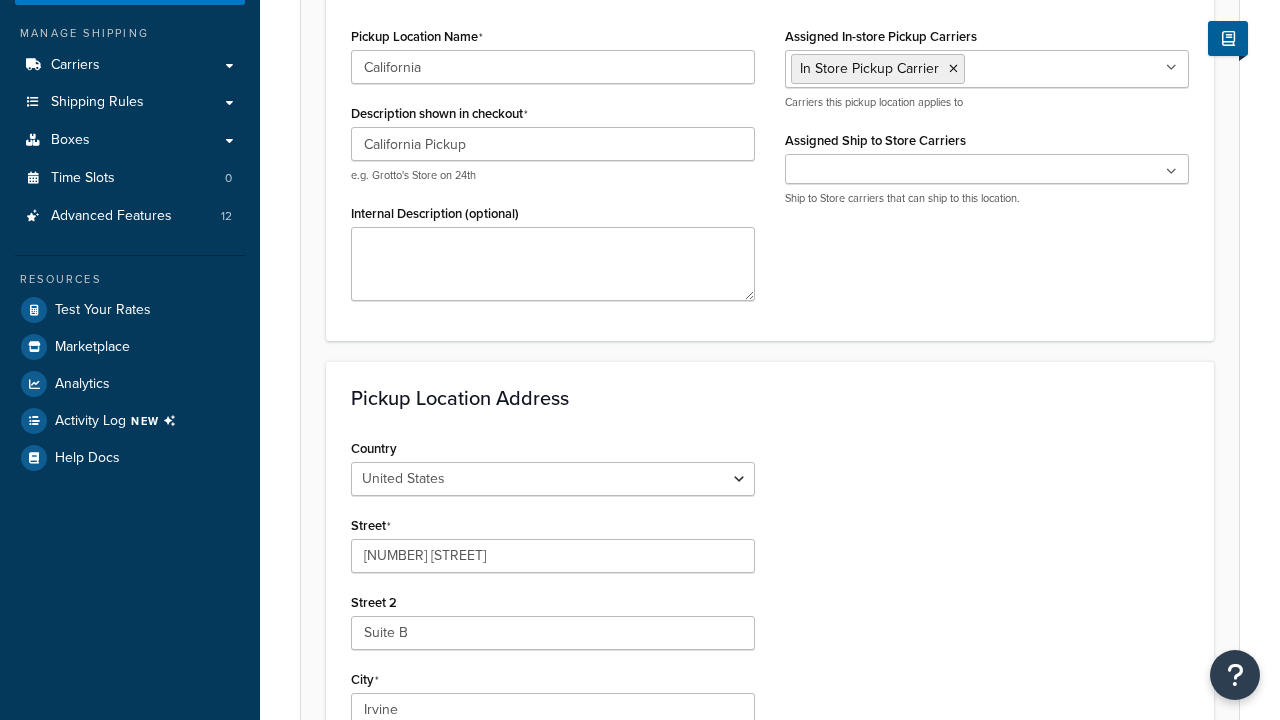type on "92612" 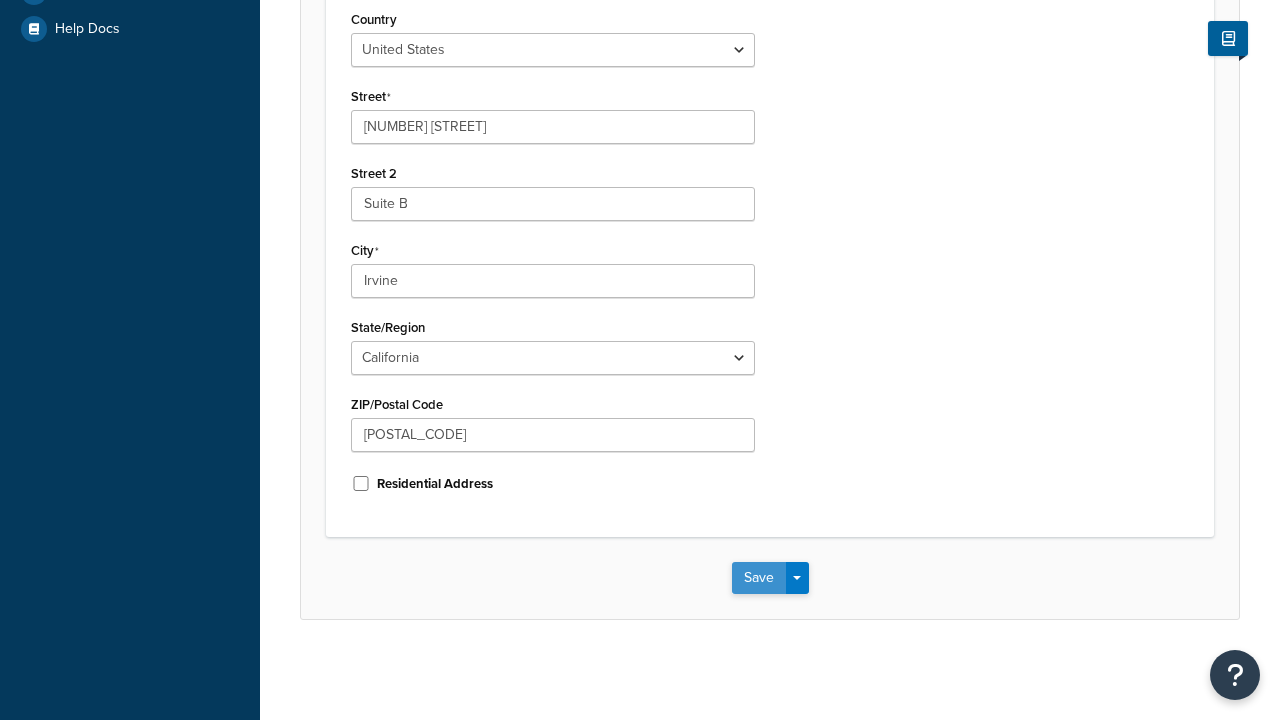scroll, scrollTop: 0, scrollLeft: 0, axis: both 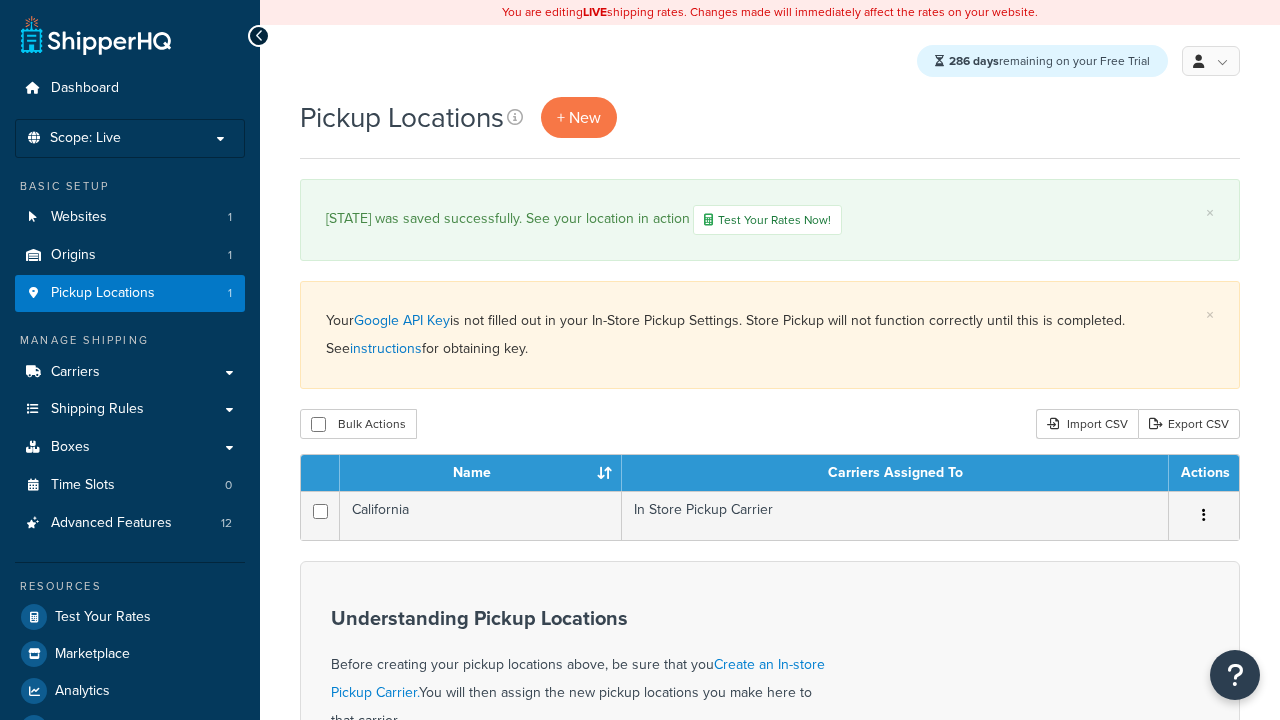 click on "Name" at bounding box center [481, 473] 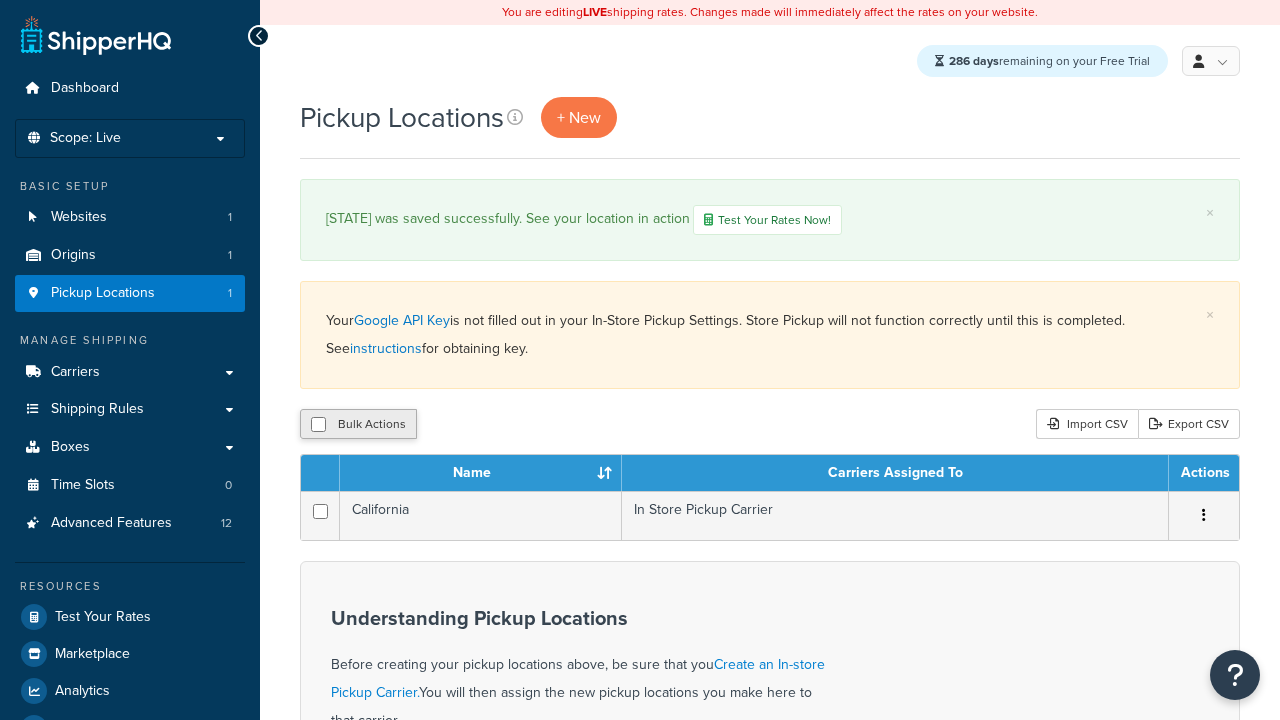 click on "Carriers Assigned To" at bounding box center (895, 473) 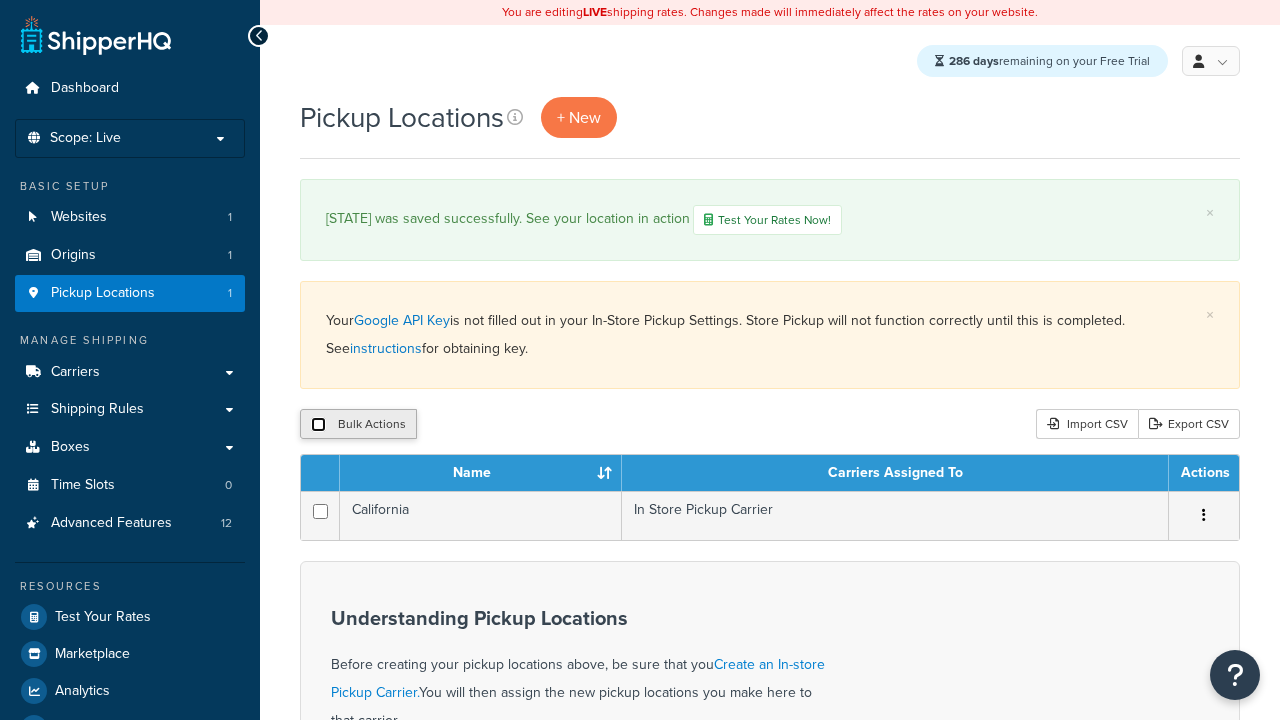 click at bounding box center (318, 424) 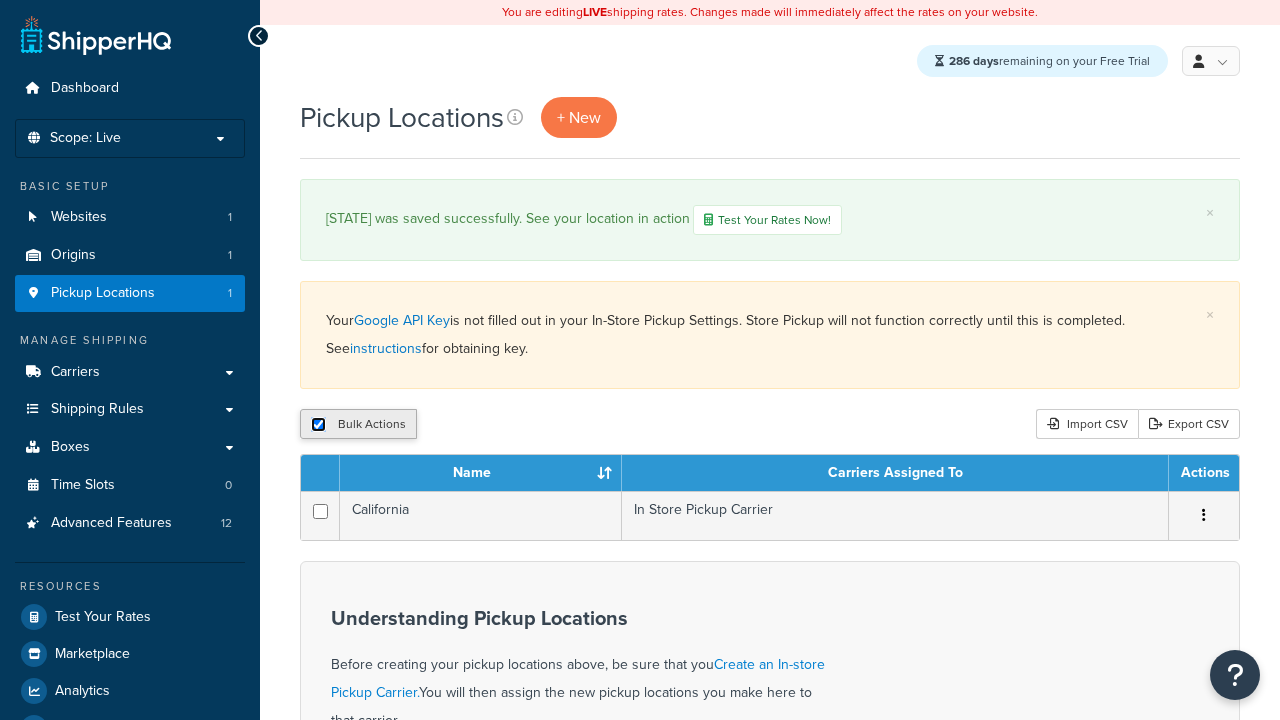 checkbox on "true" 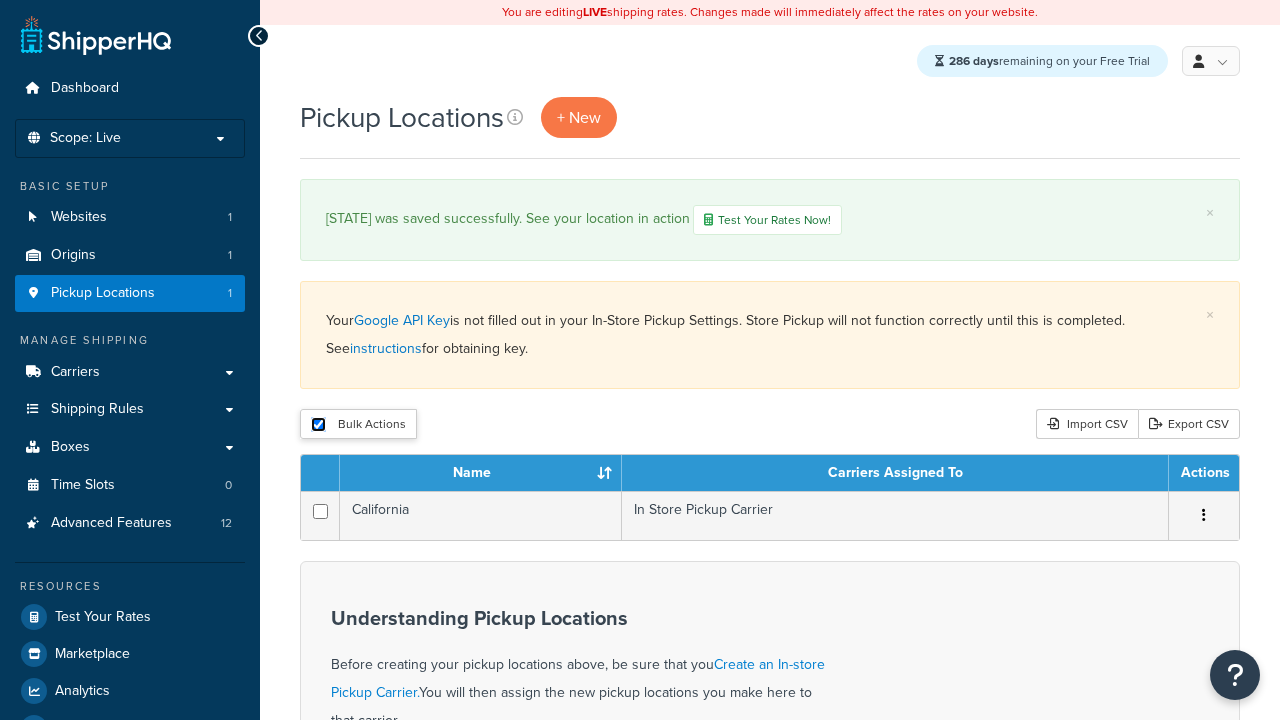 click on "Delete" at bounding box center (0, 0) 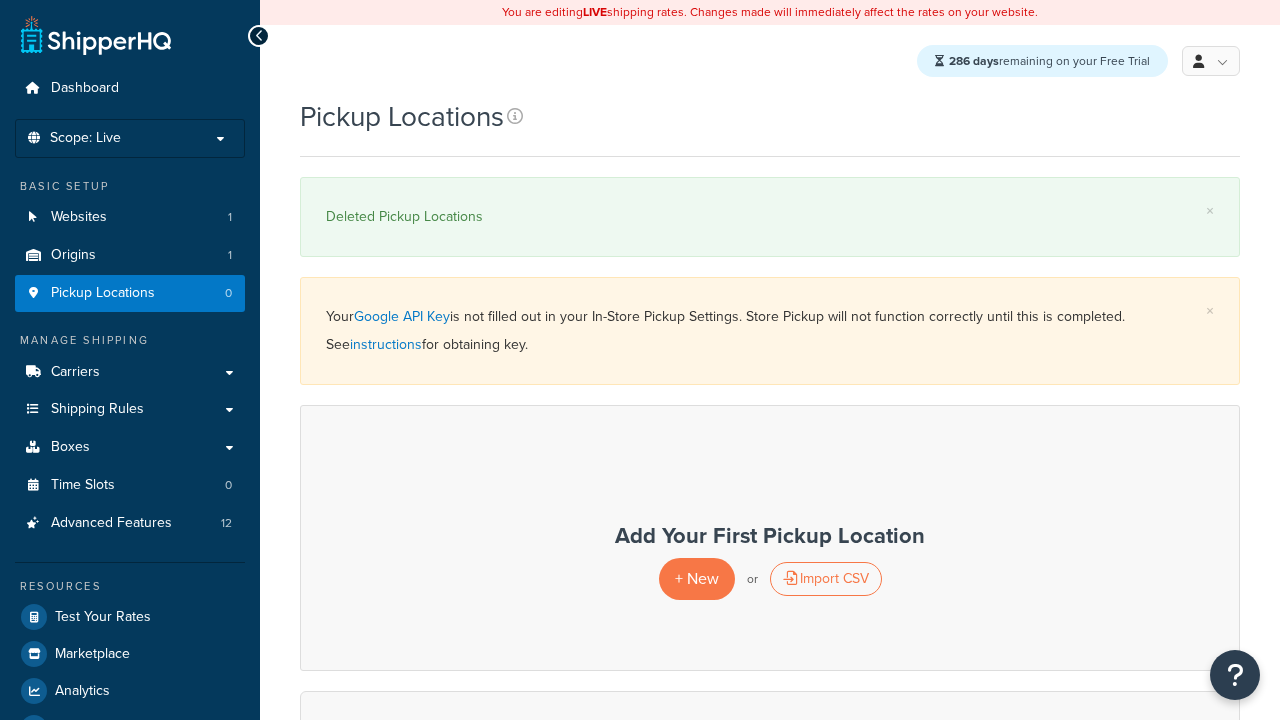 scroll, scrollTop: 0, scrollLeft: 0, axis: both 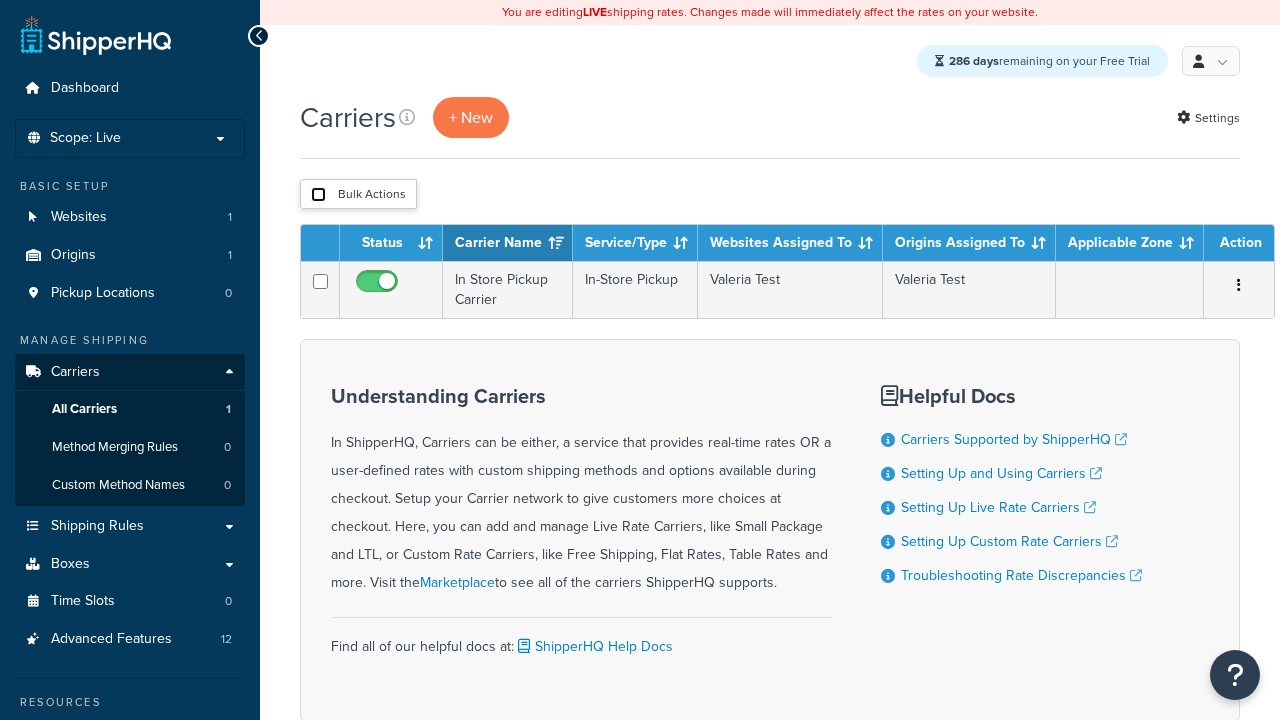 click at bounding box center [318, 194] 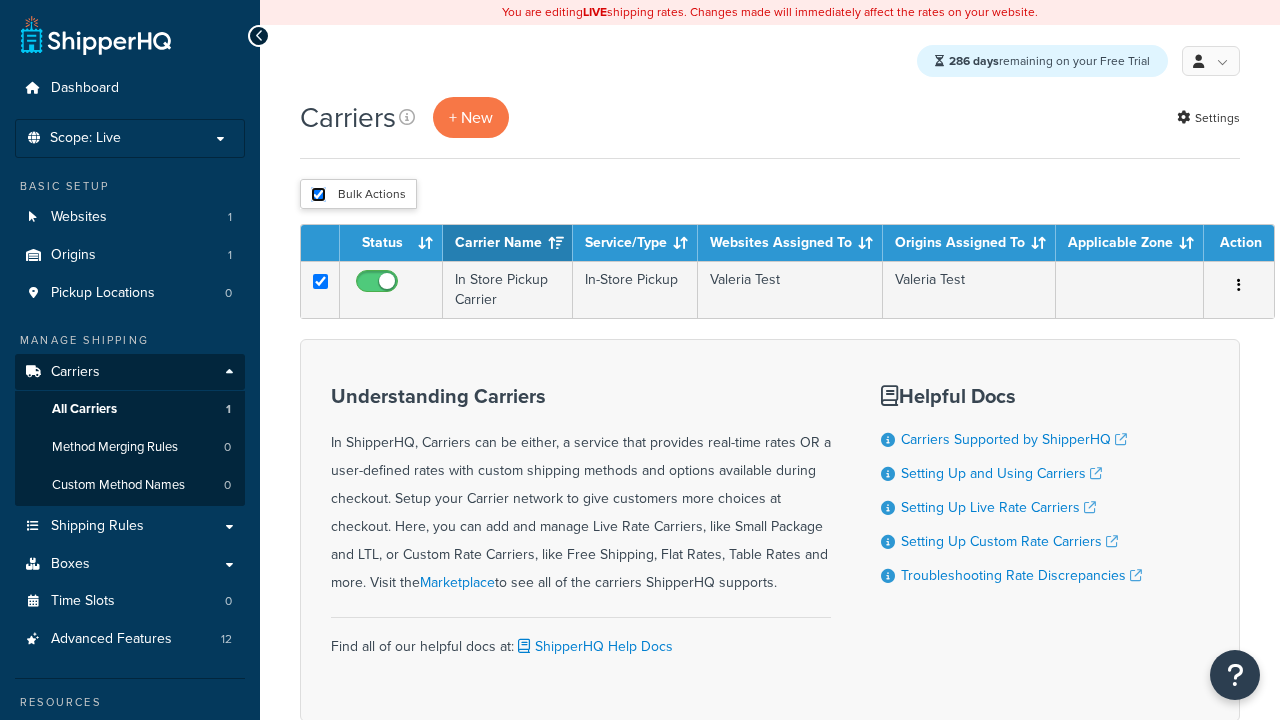 checkbox on "true" 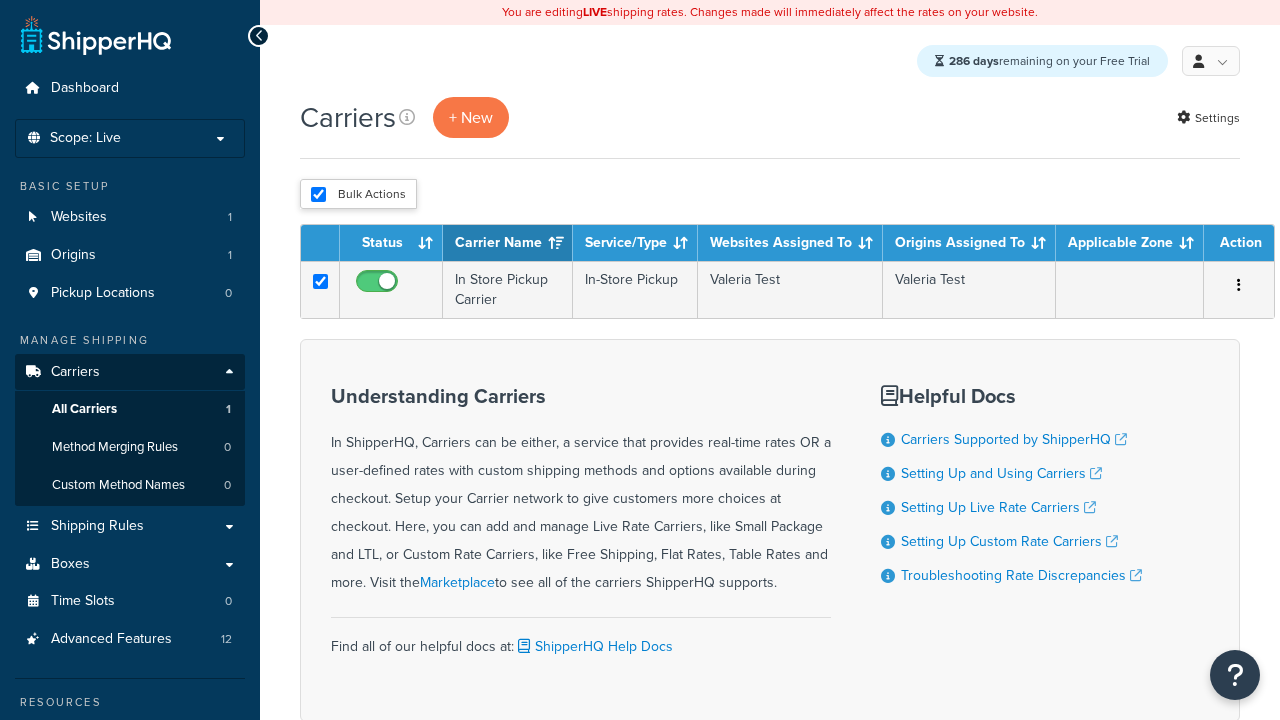 click on "Delete" at bounding box center [0, 0] 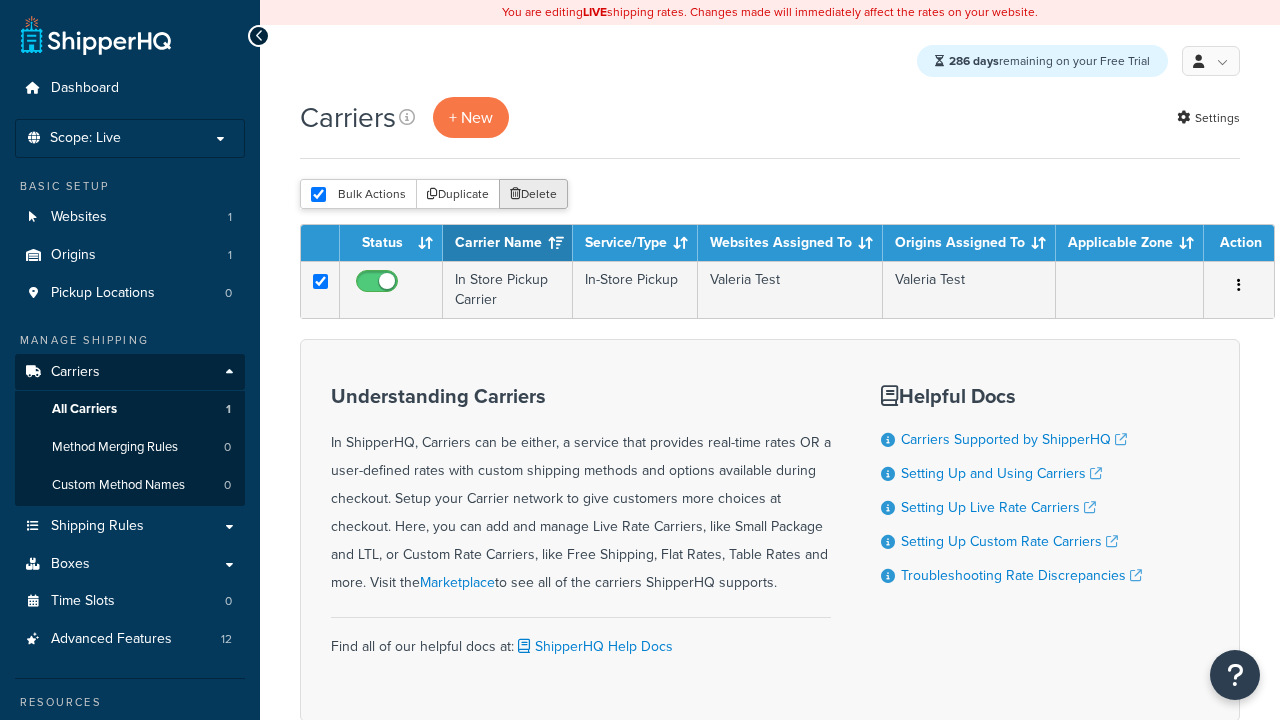 scroll, scrollTop: 0, scrollLeft: 0, axis: both 